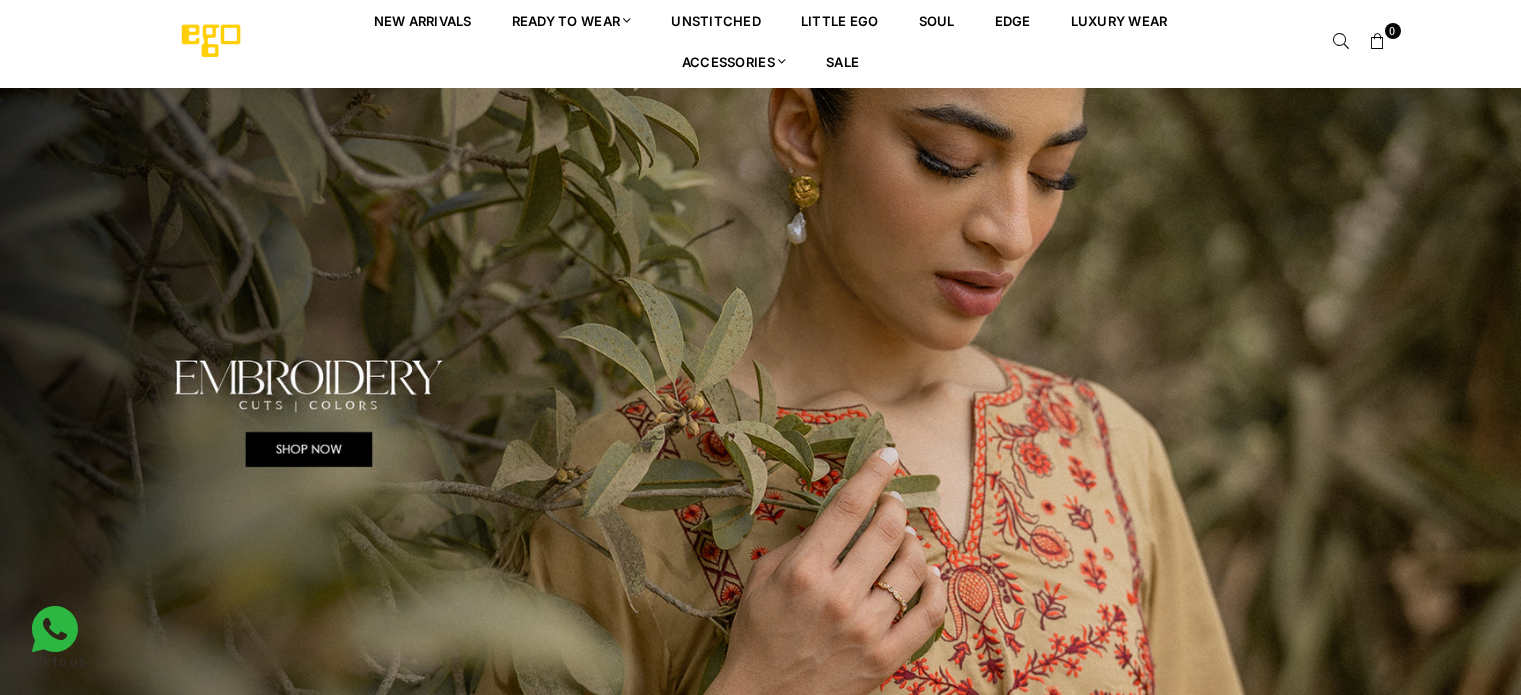scroll, scrollTop: 0, scrollLeft: 0, axis: both 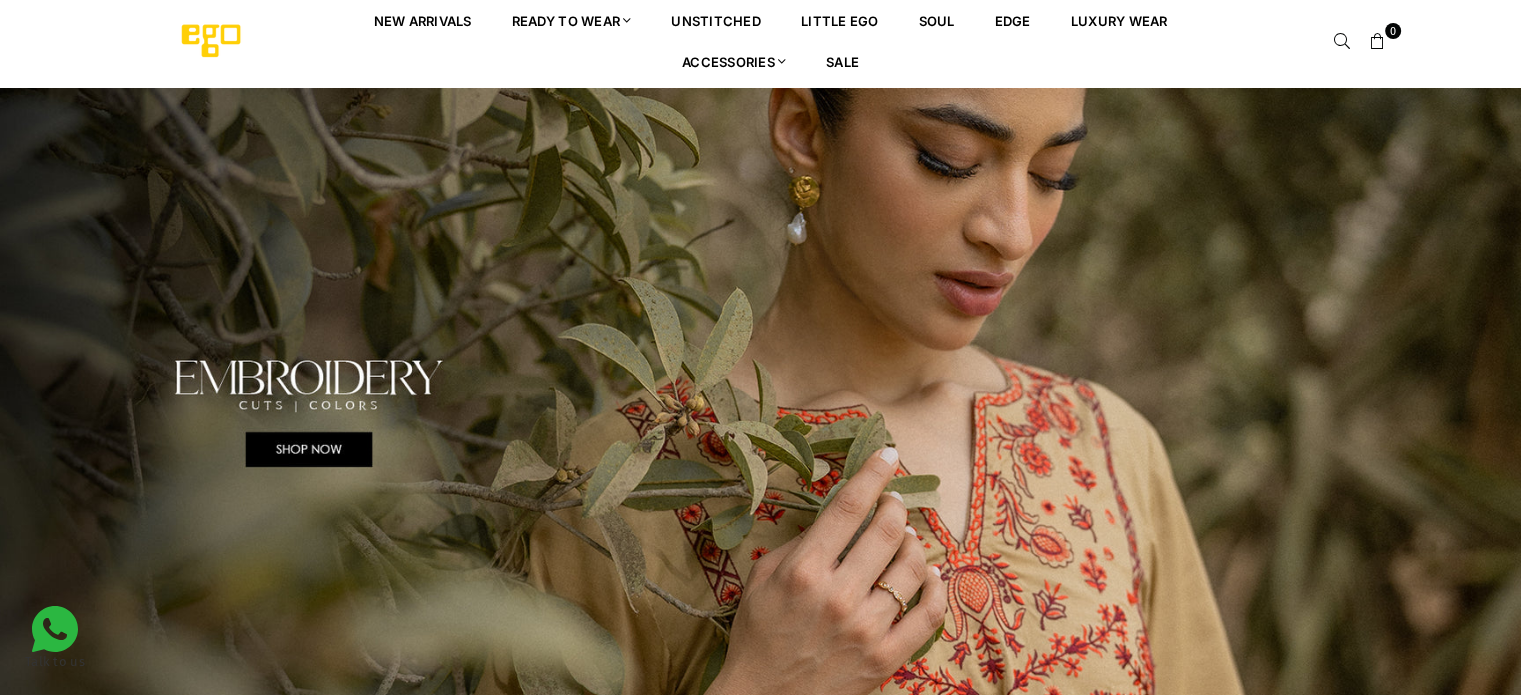 click at bounding box center [760, 413] 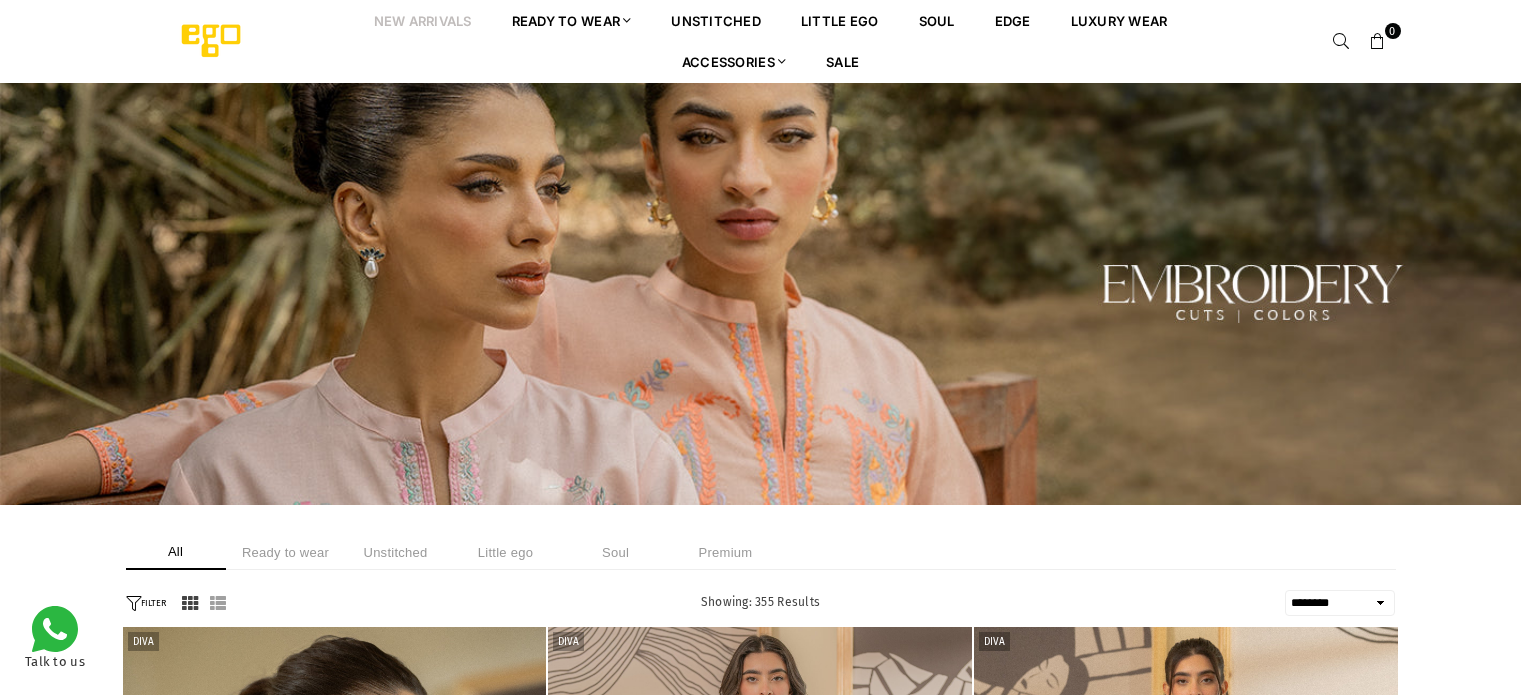 select on "******" 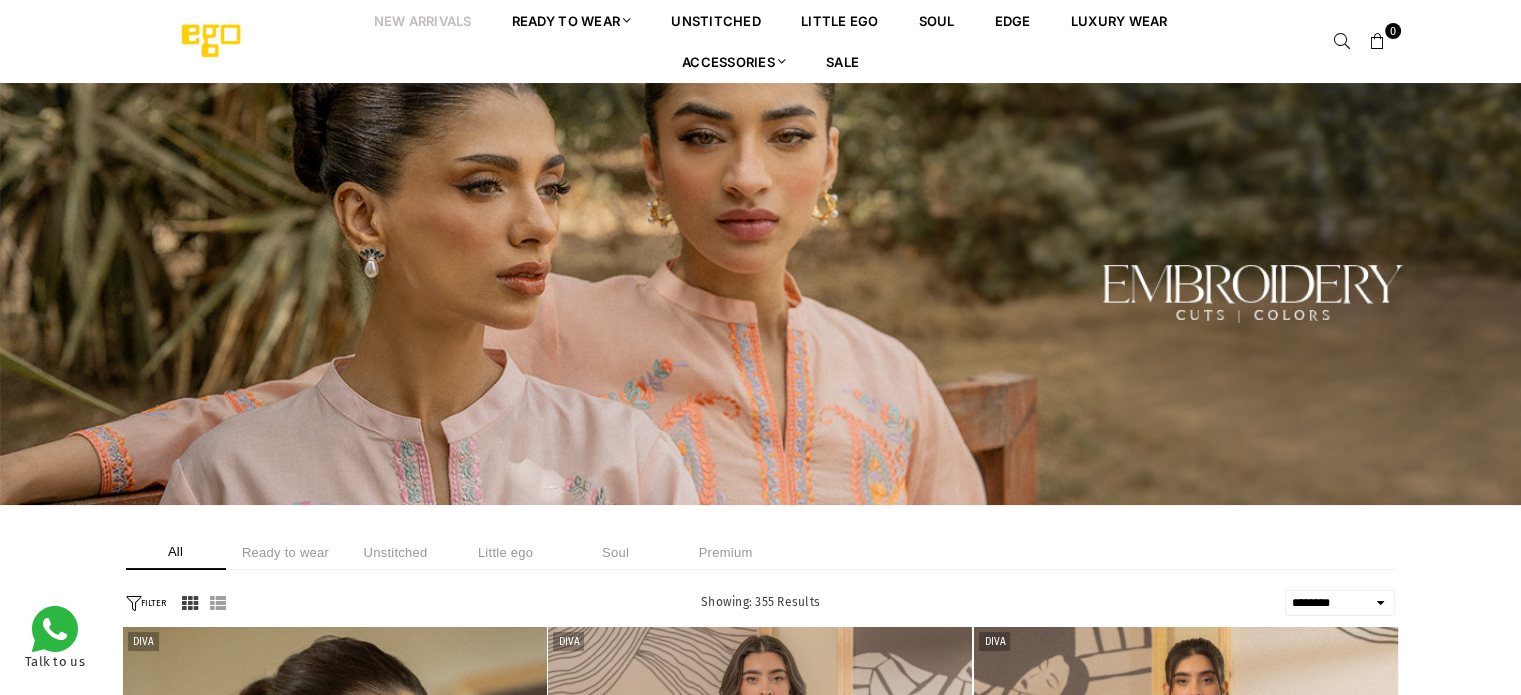 scroll, scrollTop: 0, scrollLeft: 0, axis: both 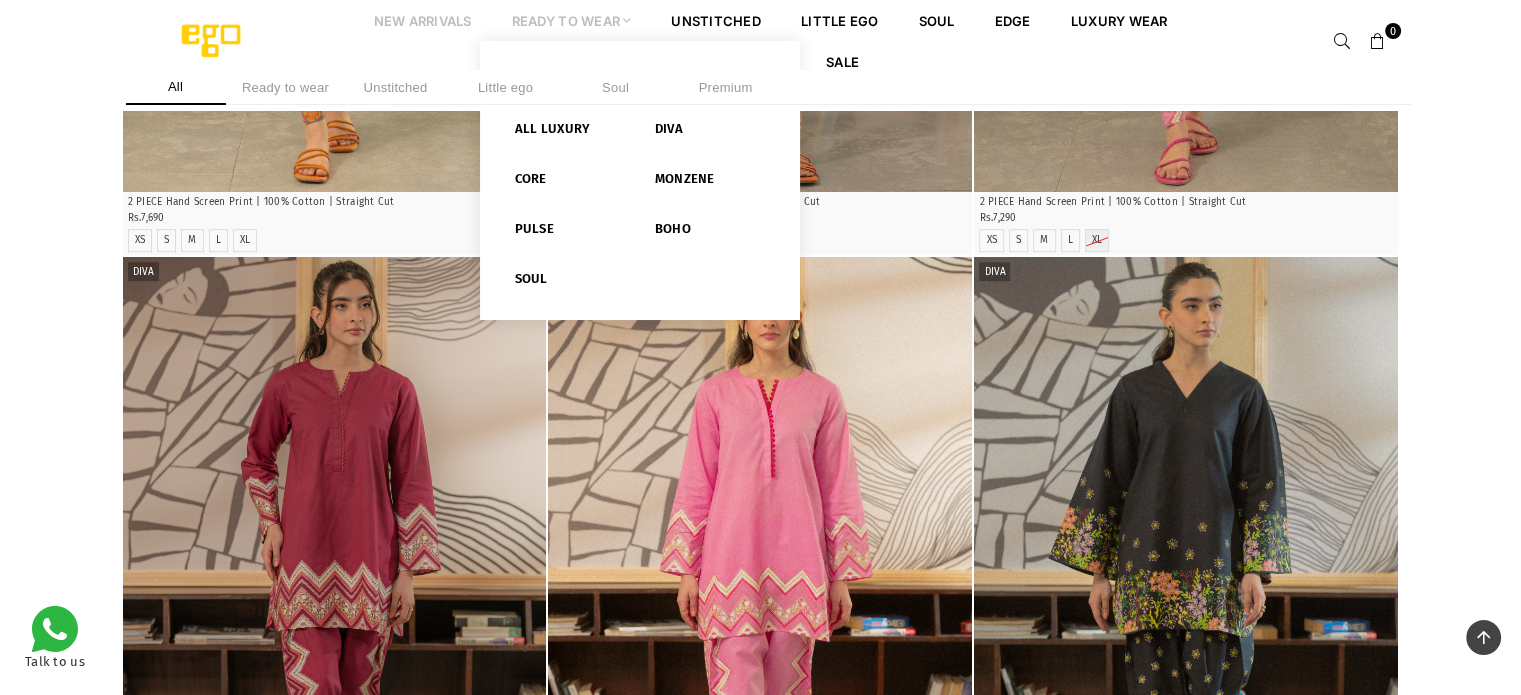 click on "Ready to Wear" at bounding box center (572, 20) 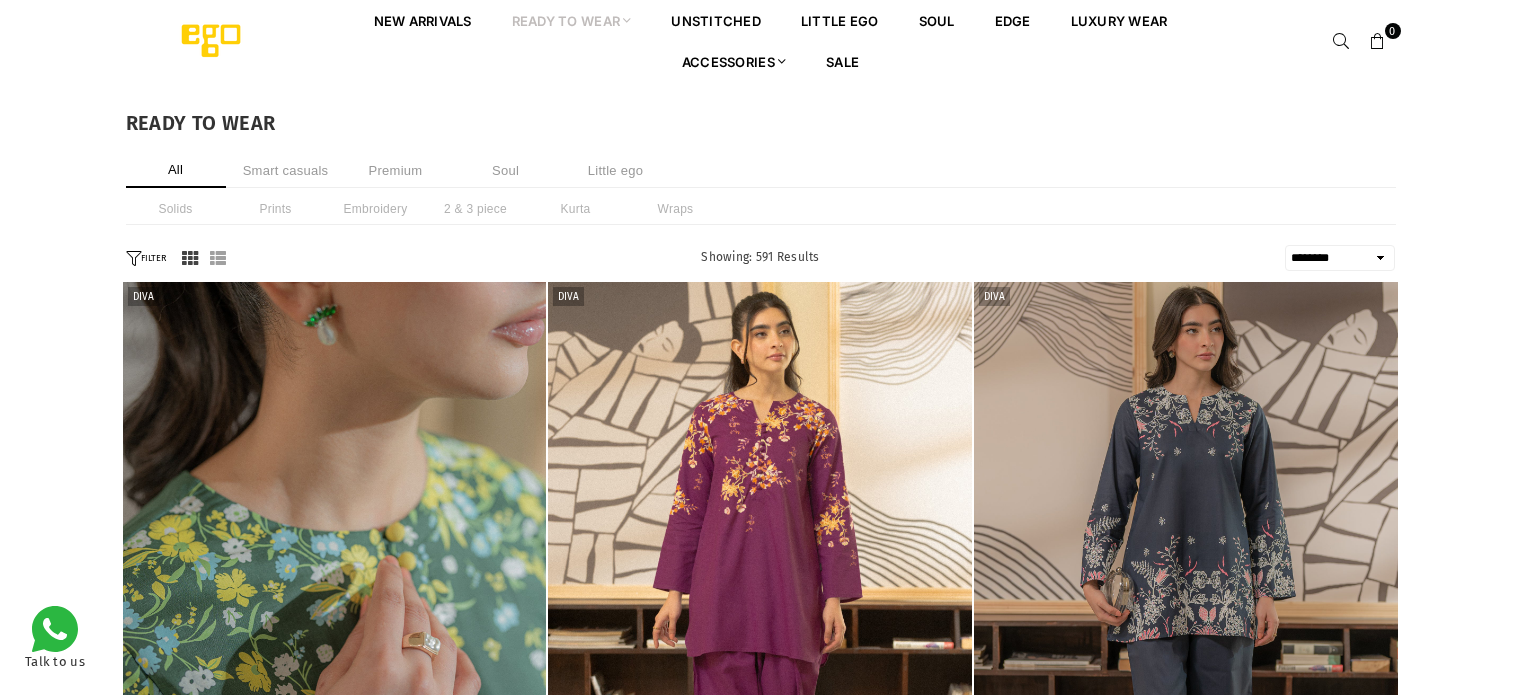 select on "******" 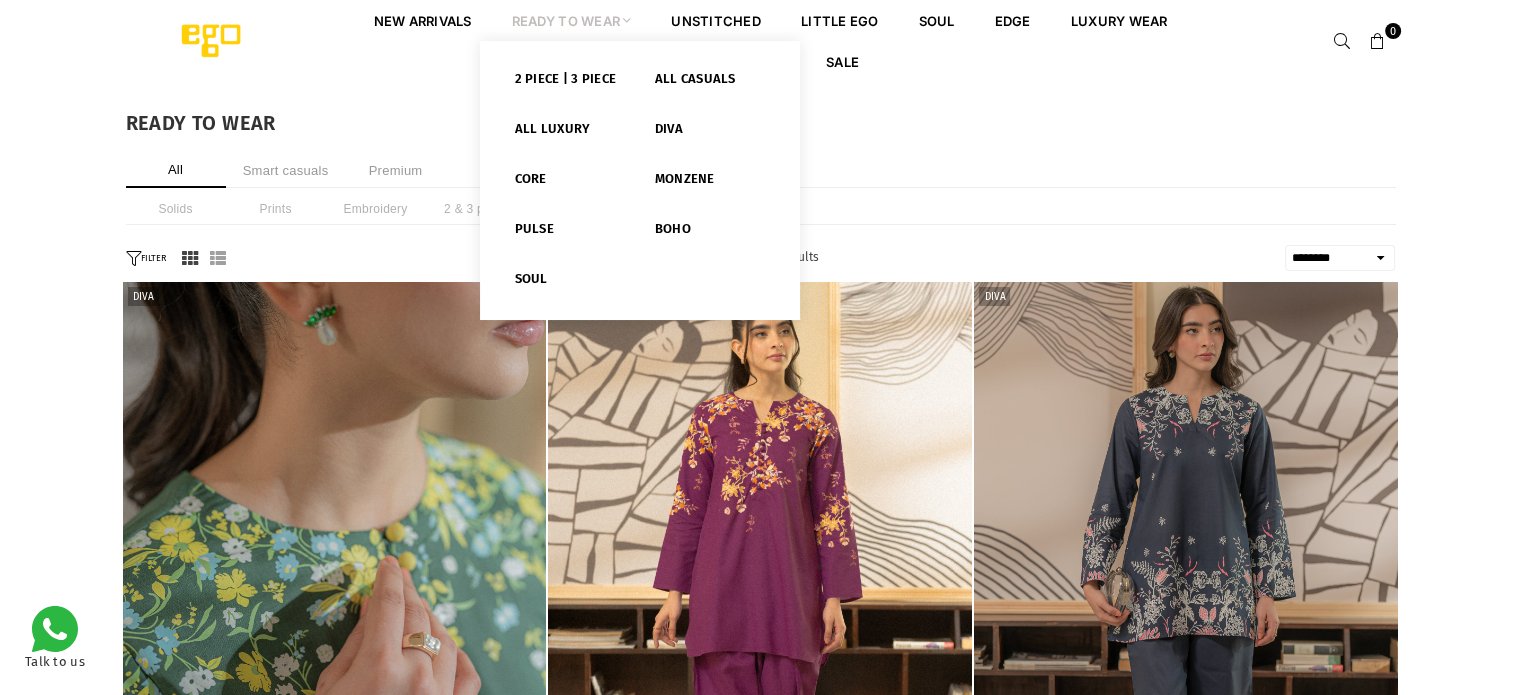 scroll, scrollTop: 0, scrollLeft: 0, axis: both 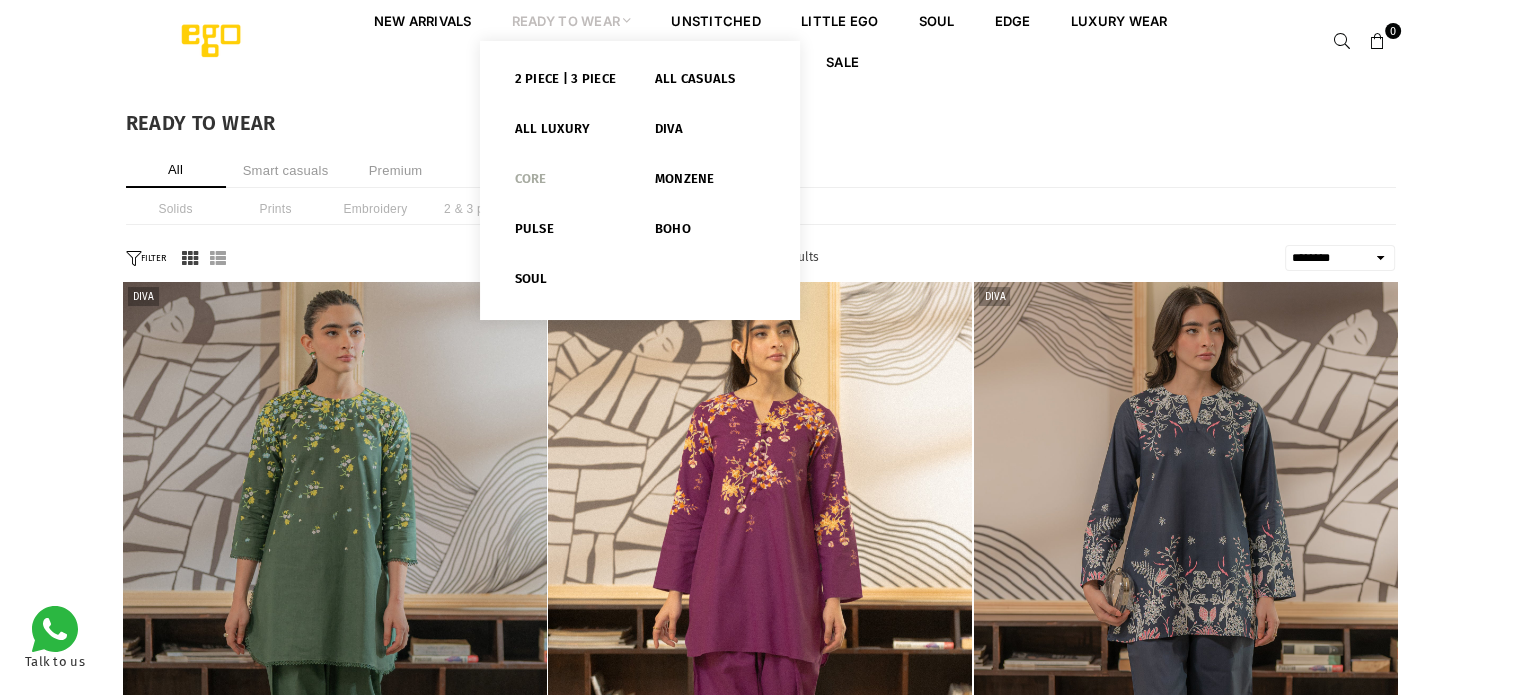 click on "Core" at bounding box center [570, 183] 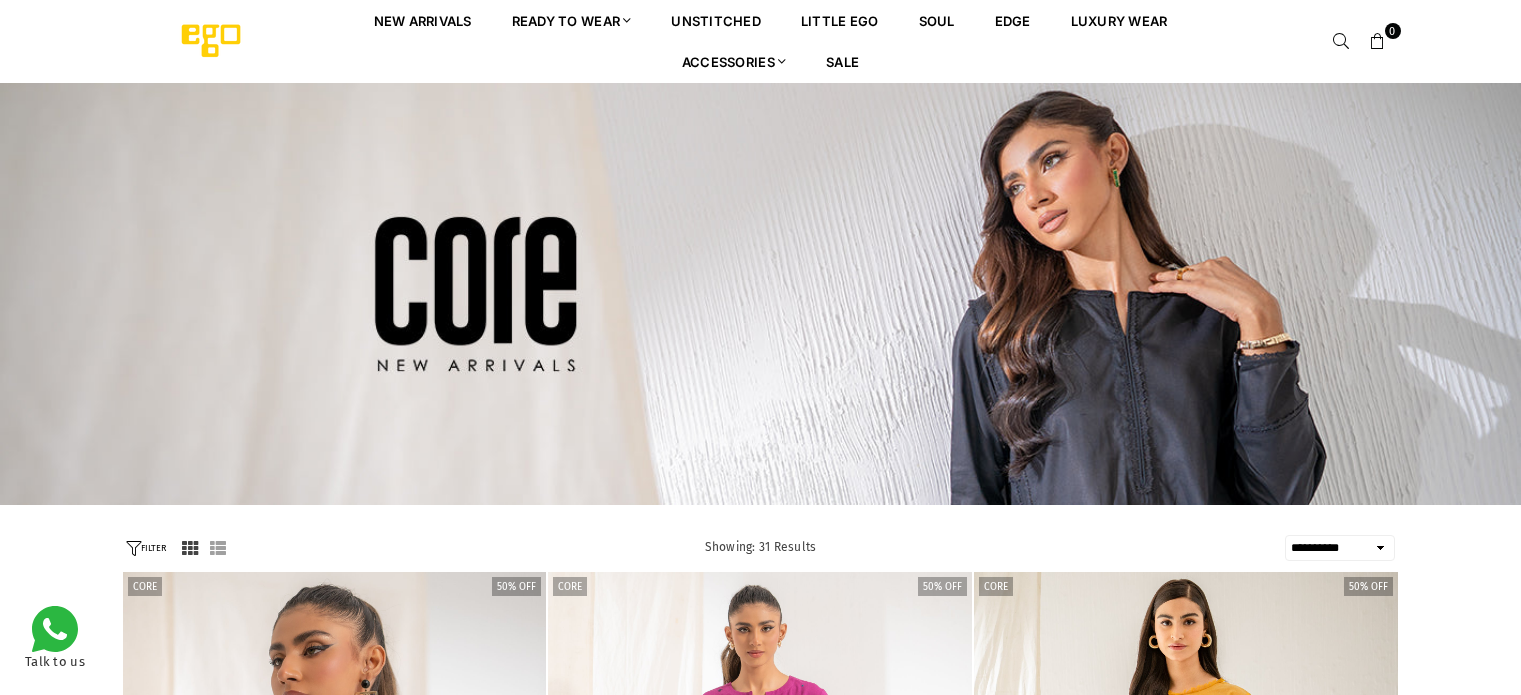 select on "**********" 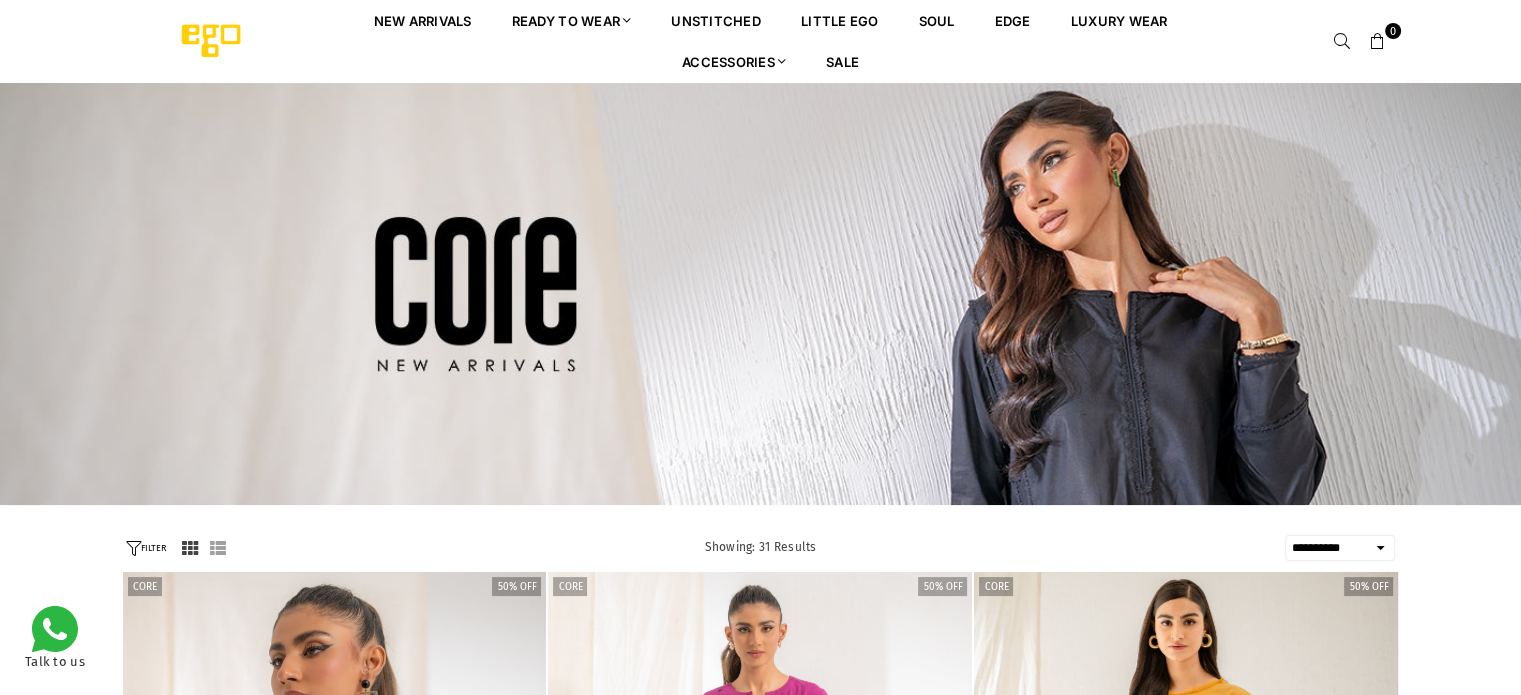 scroll, scrollTop: 0, scrollLeft: 0, axis: both 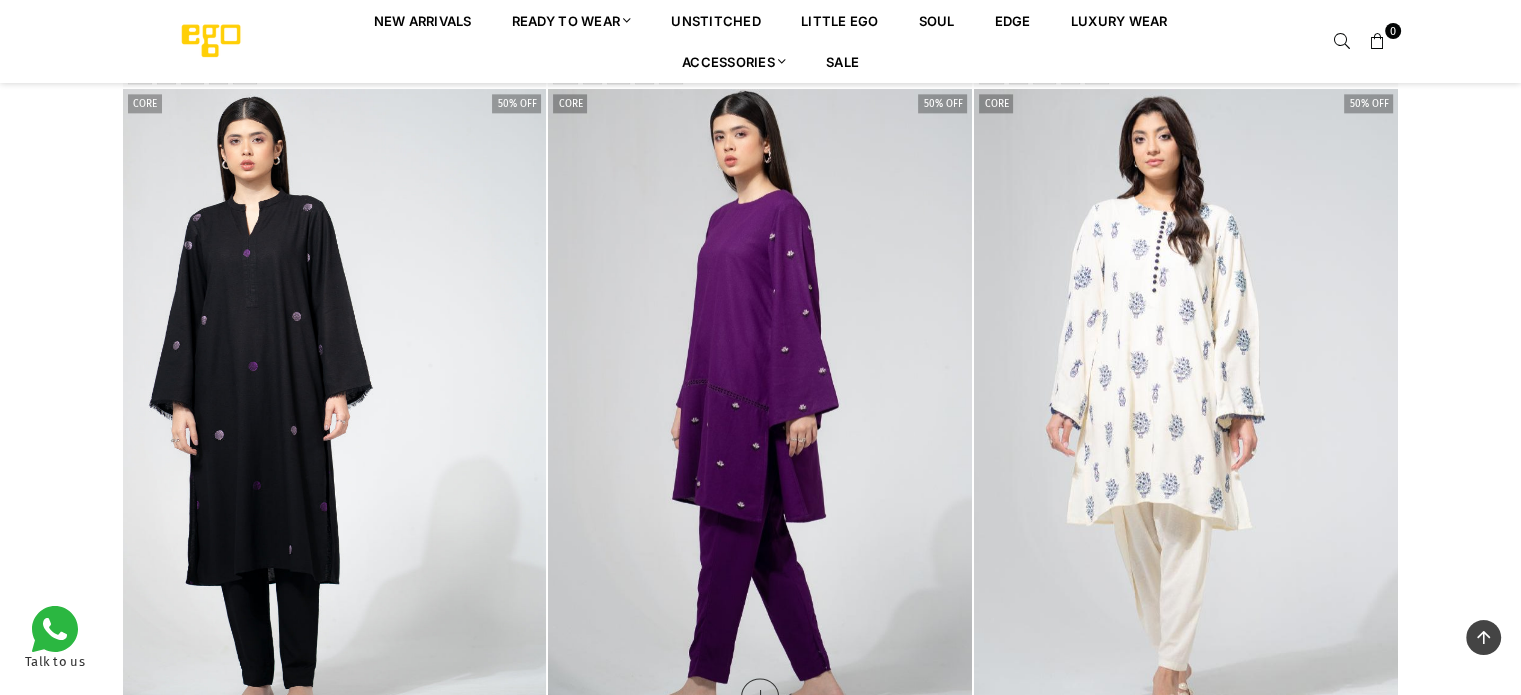 click at bounding box center [760, 407] 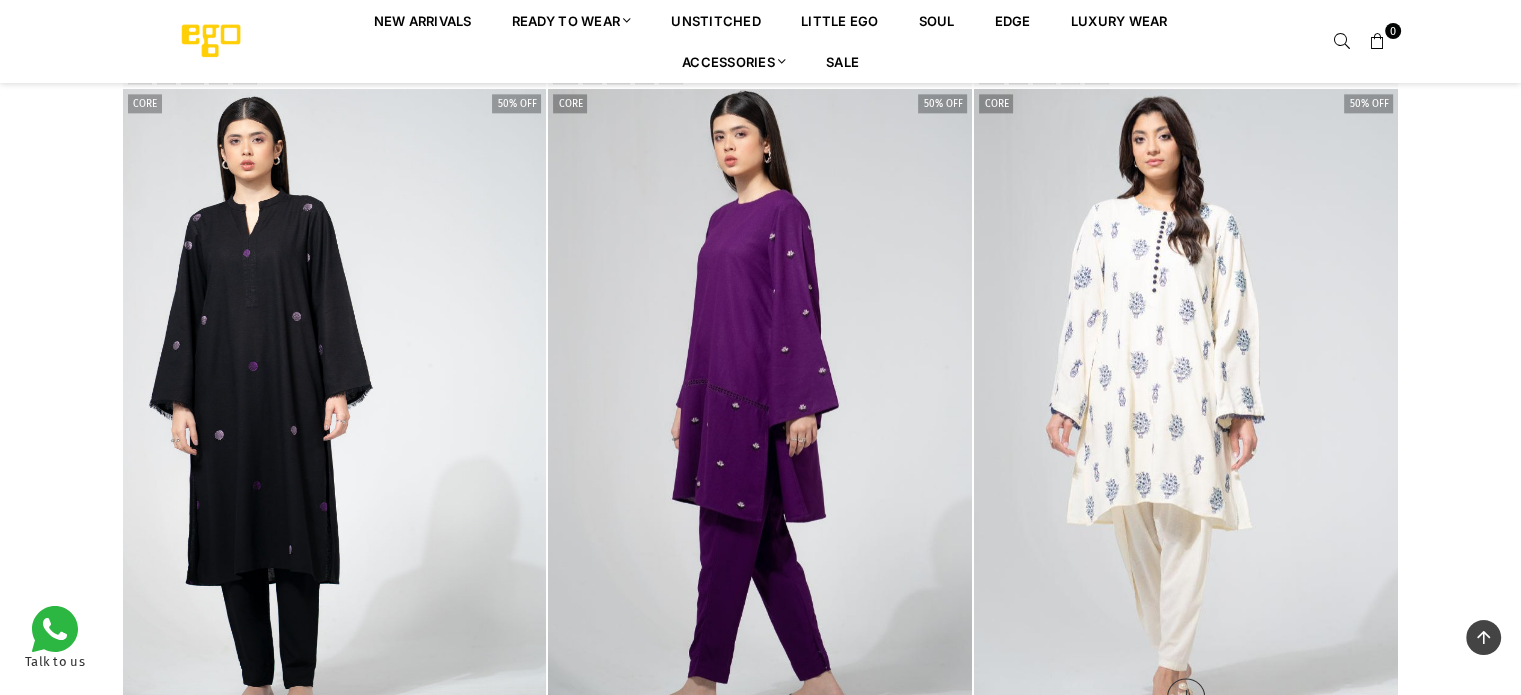scroll, scrollTop: 2581, scrollLeft: 0, axis: vertical 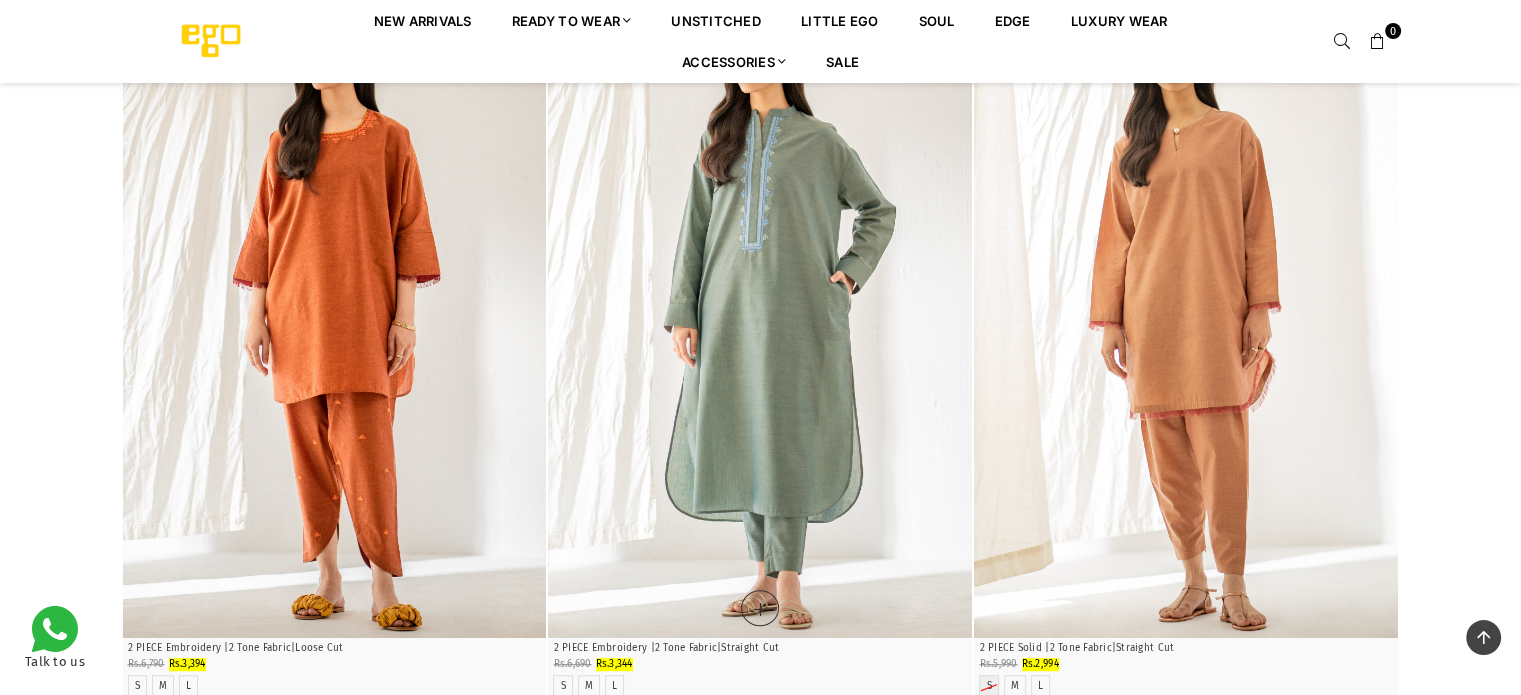 click at bounding box center [760, 320] 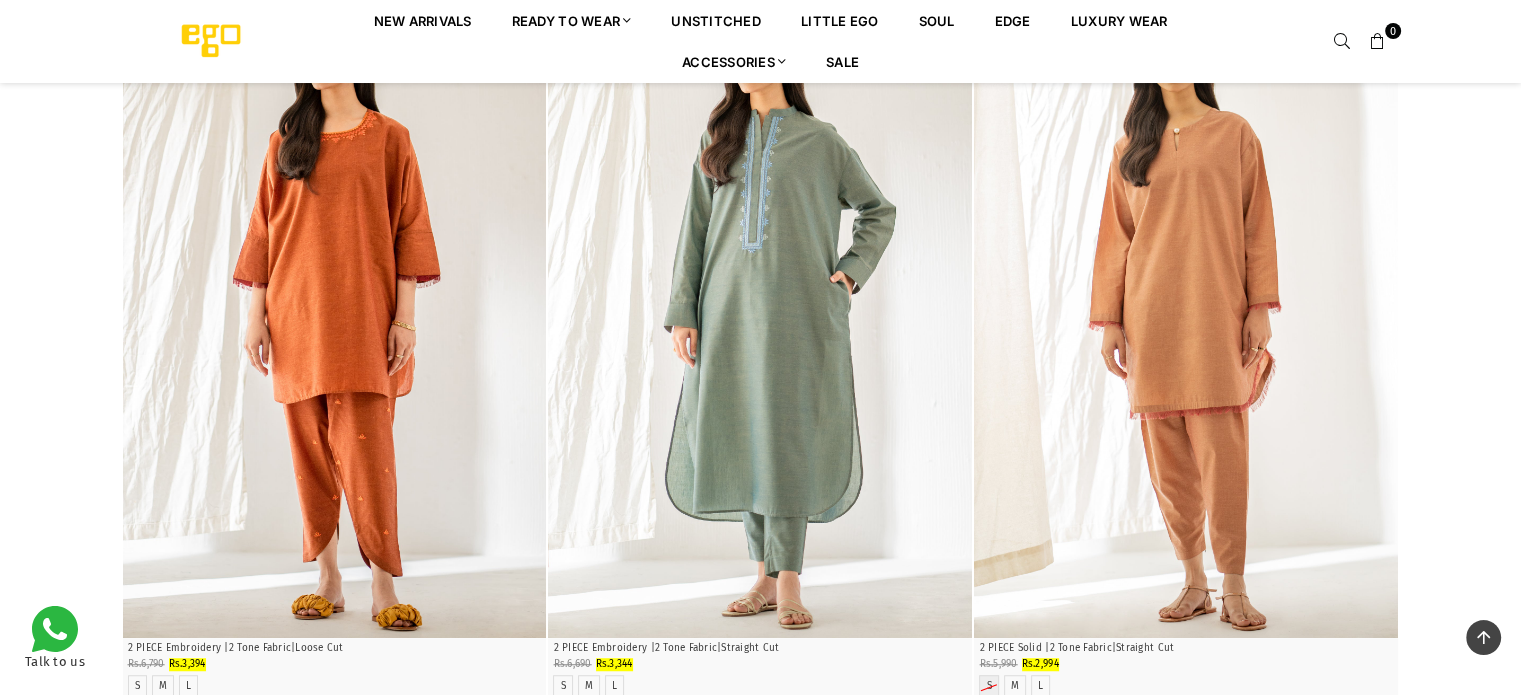 scroll, scrollTop: 1266, scrollLeft: 0, axis: vertical 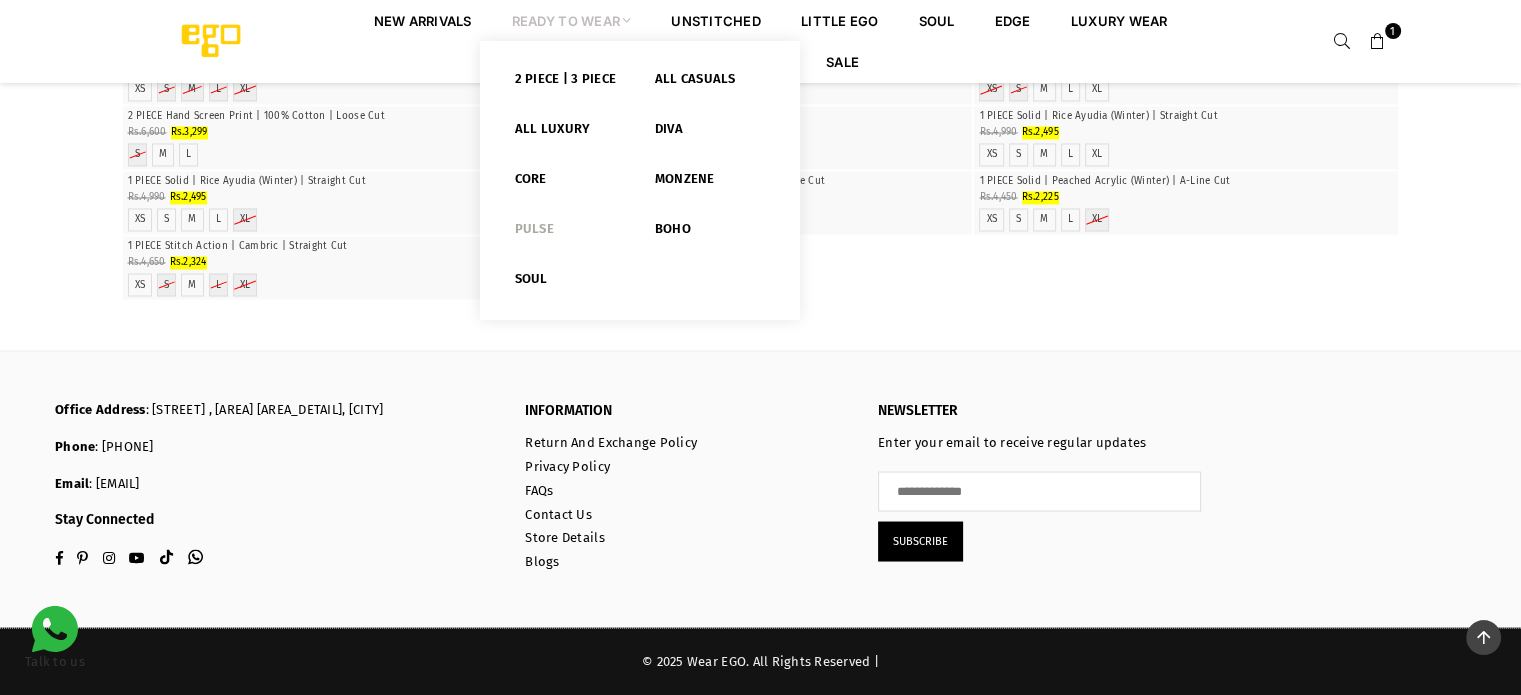 click on "Pulse" at bounding box center [570, 233] 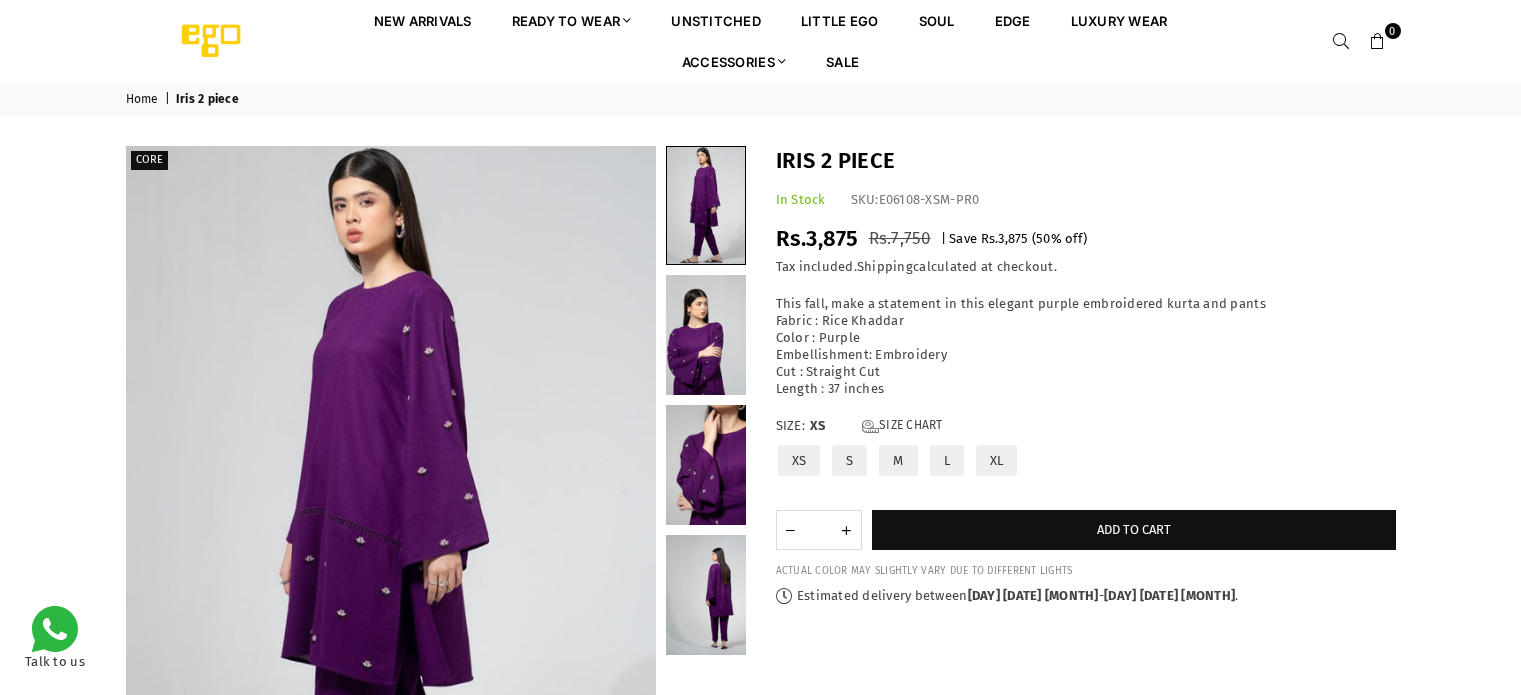 scroll, scrollTop: 0, scrollLeft: 0, axis: both 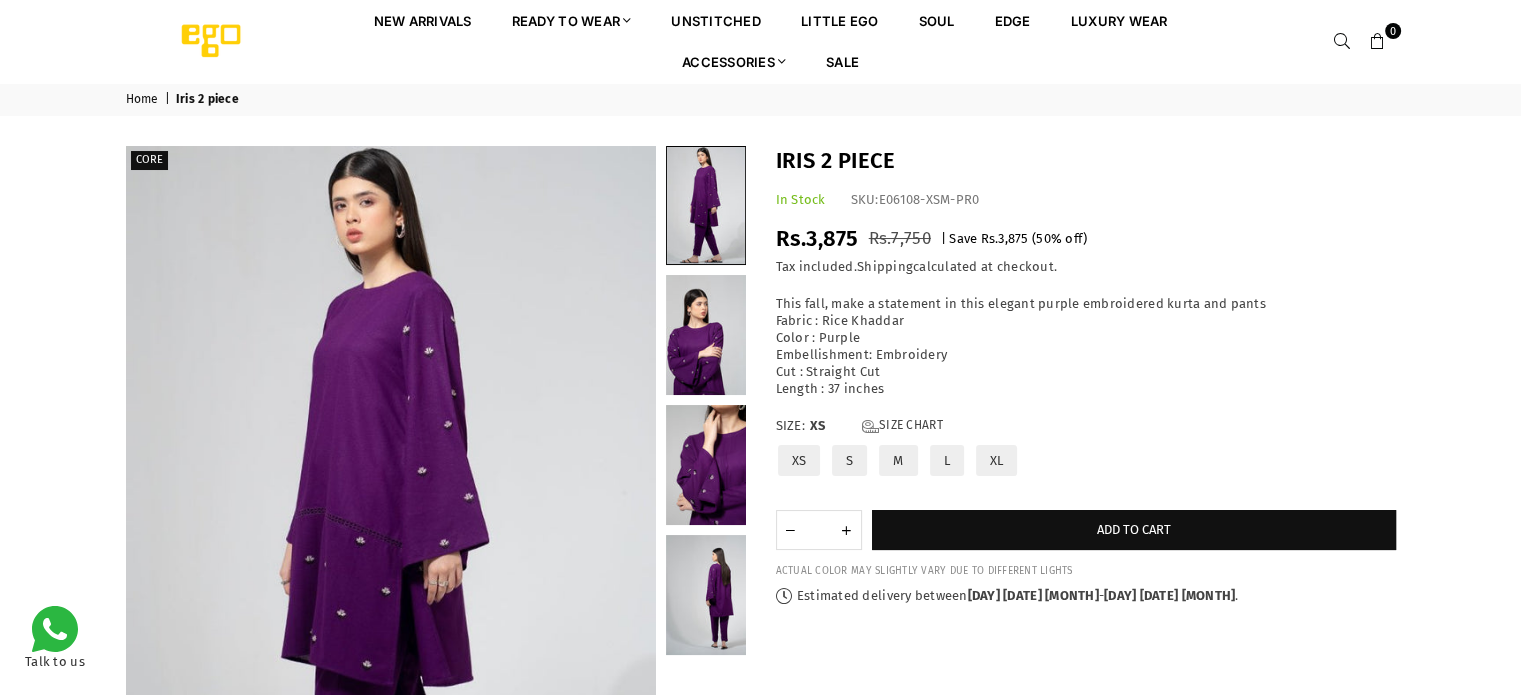 click on "L" at bounding box center [947, 460] 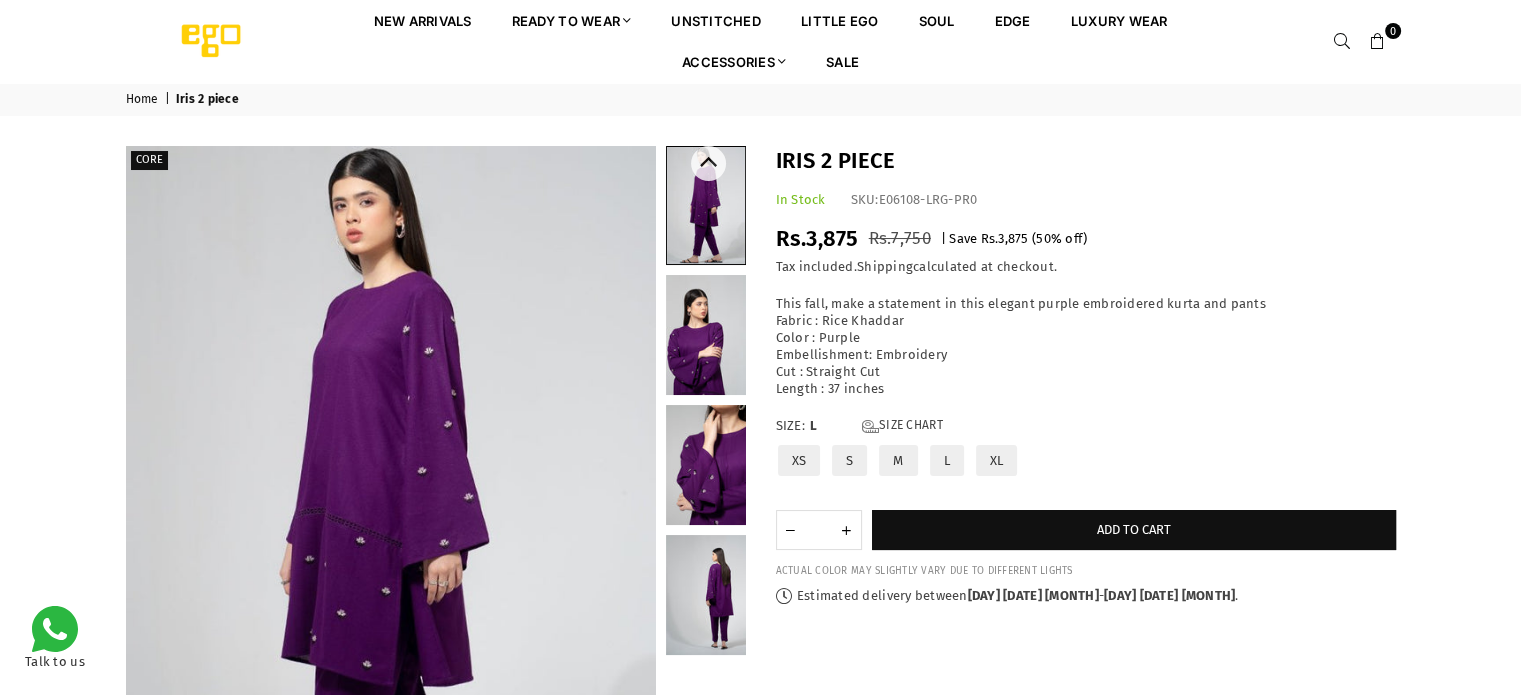 click at bounding box center [706, 595] 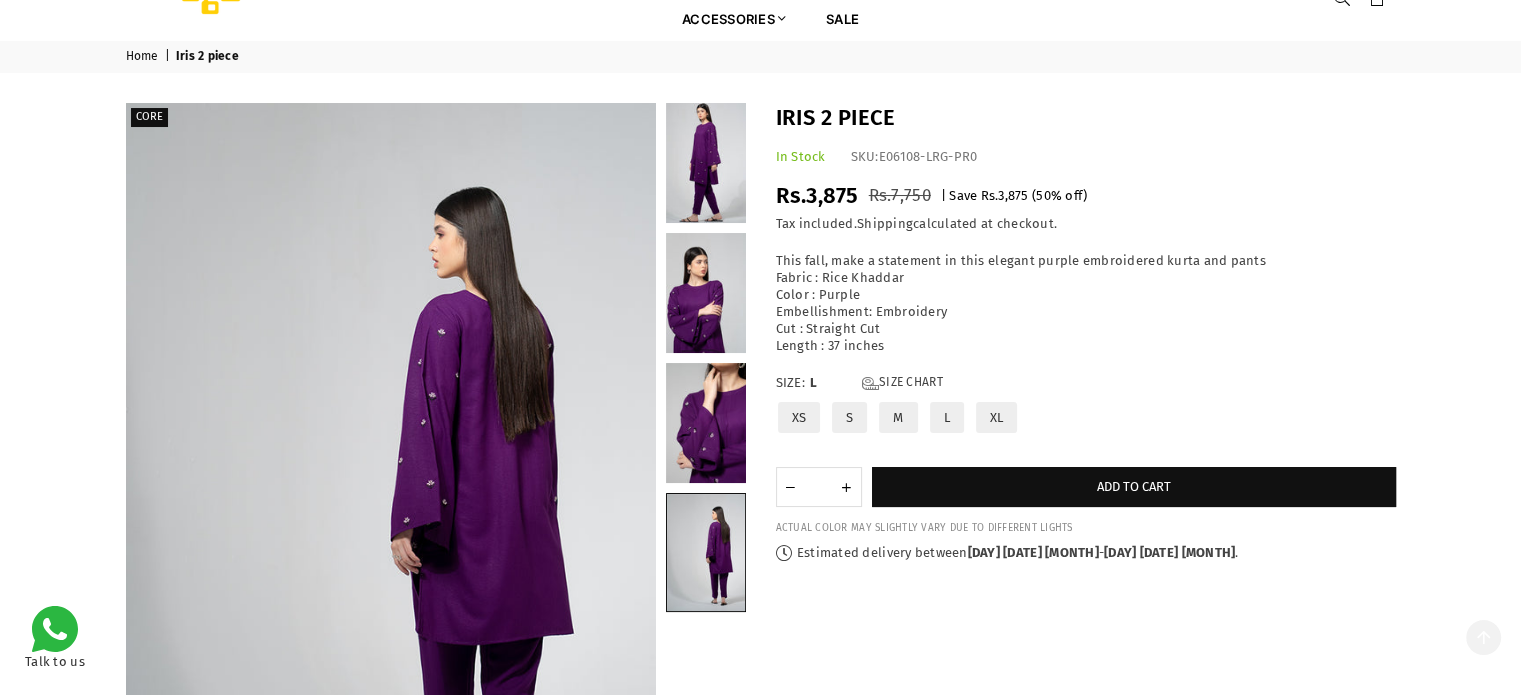 scroll, scrollTop: 40, scrollLeft: 0, axis: vertical 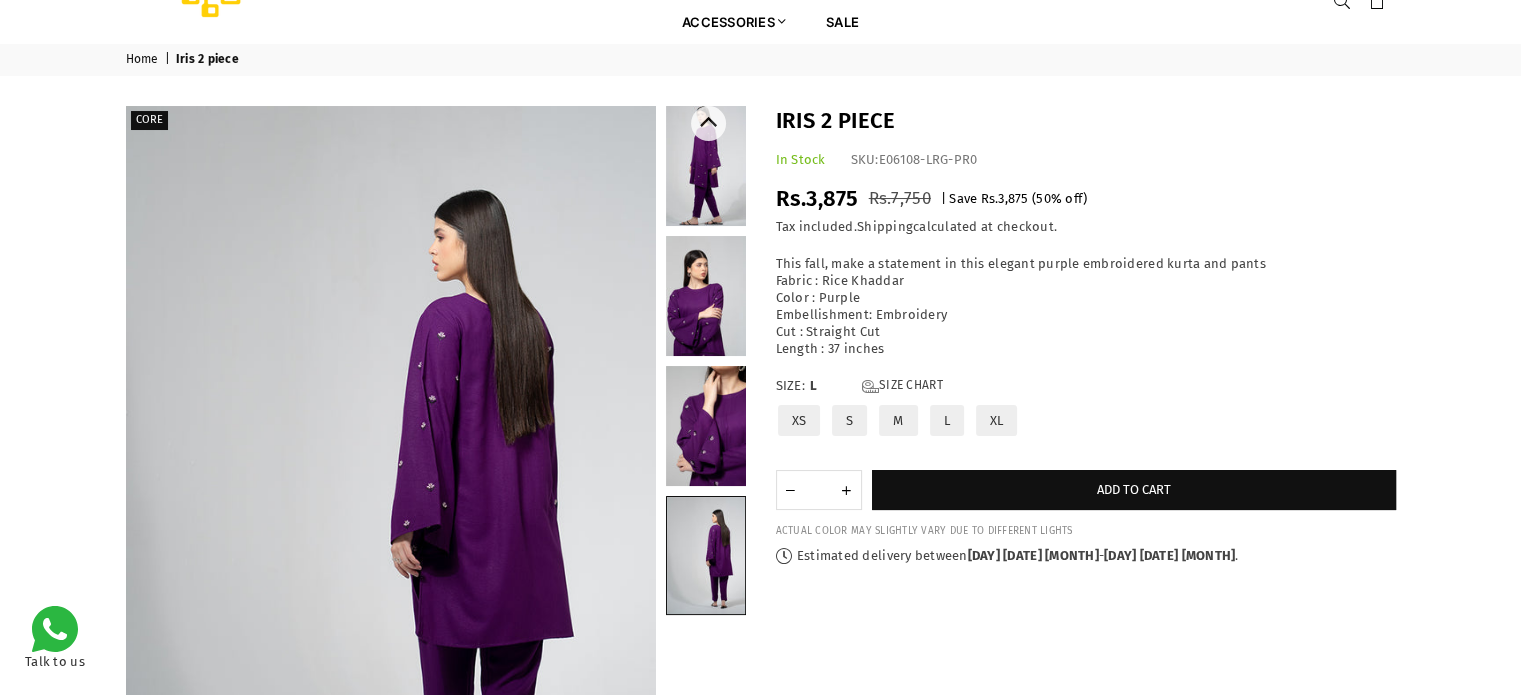 click at bounding box center [706, 296] 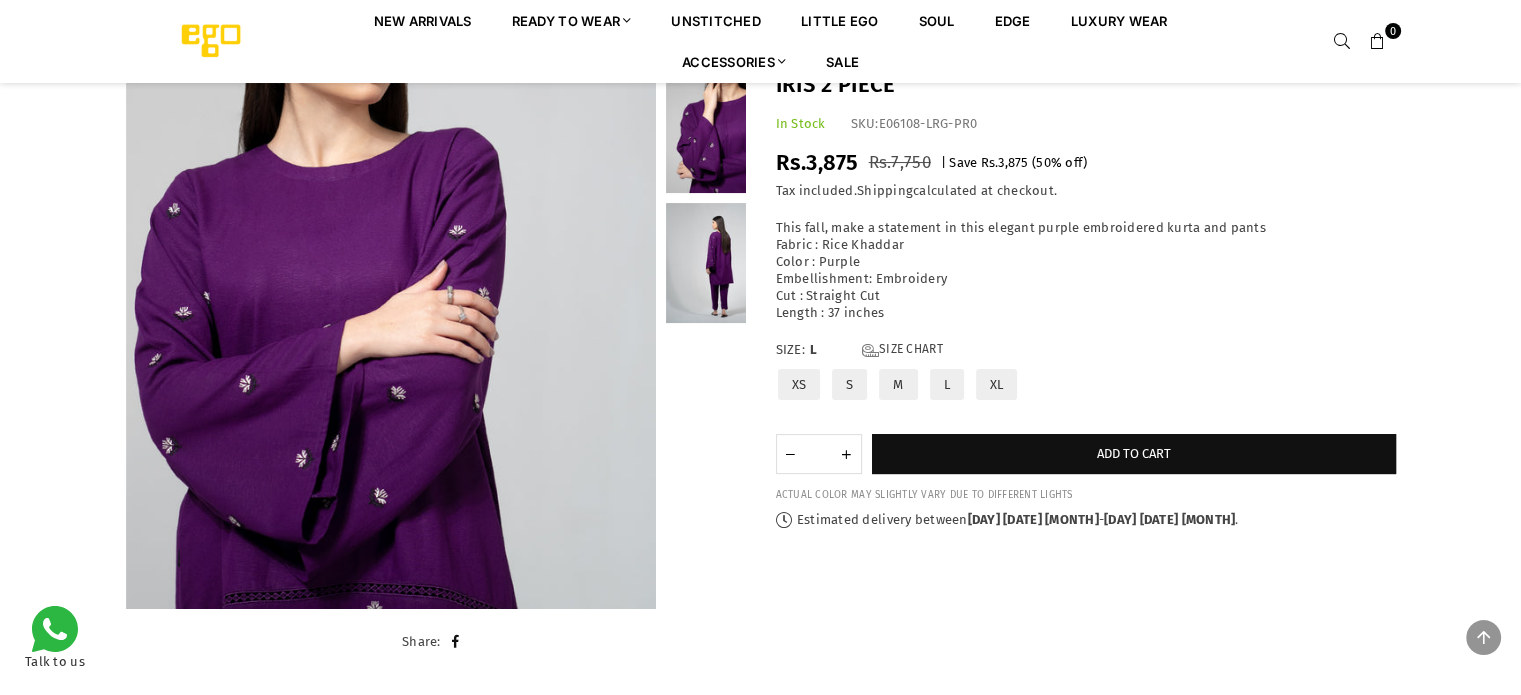 scroll, scrollTop: 345, scrollLeft: 0, axis: vertical 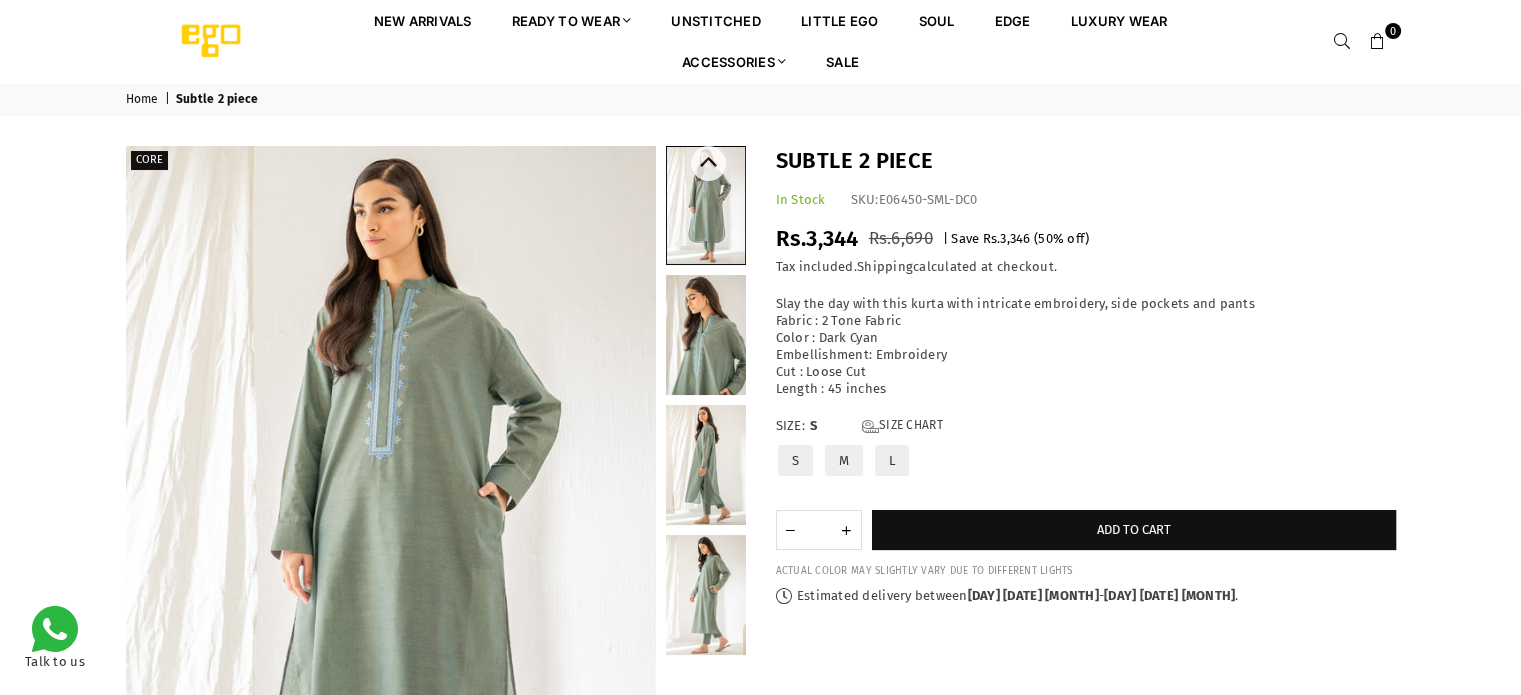 click at bounding box center [706, 335] 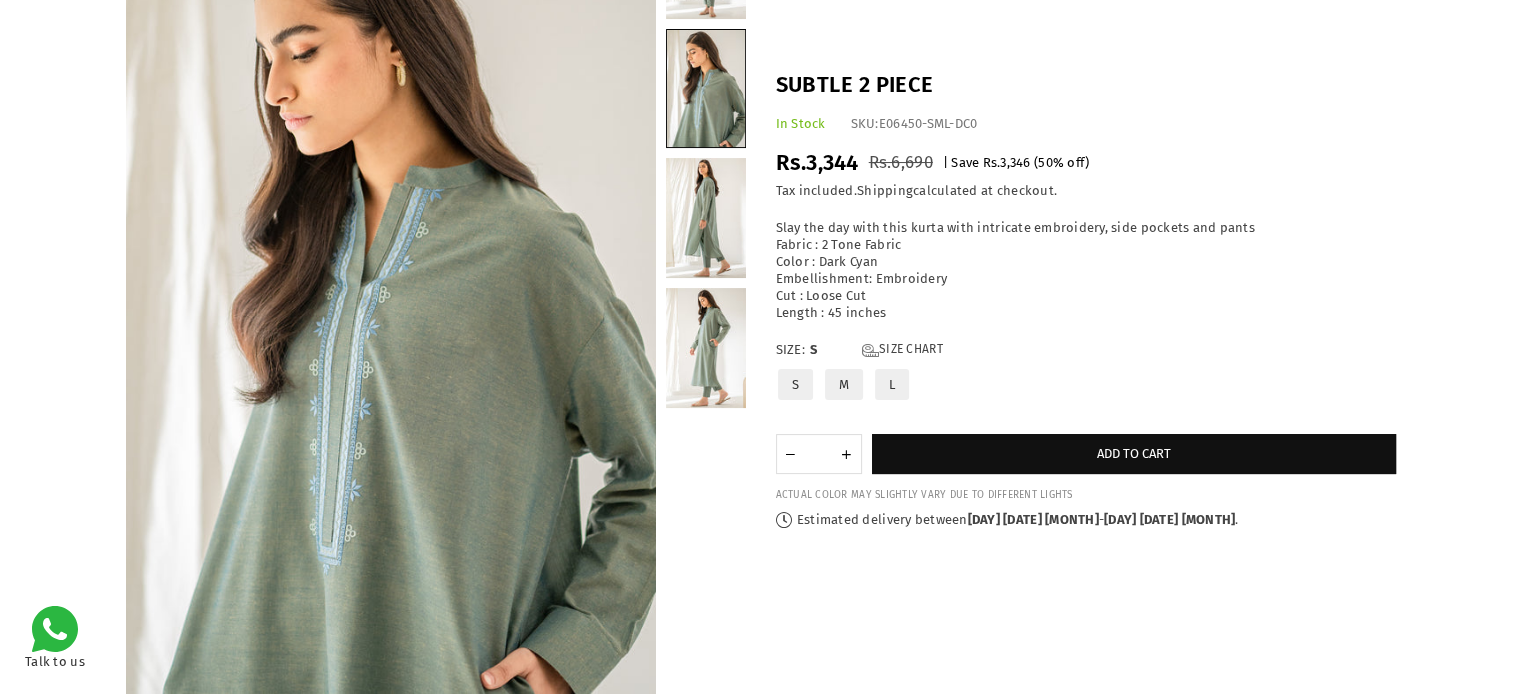 scroll, scrollTop: 258, scrollLeft: 0, axis: vertical 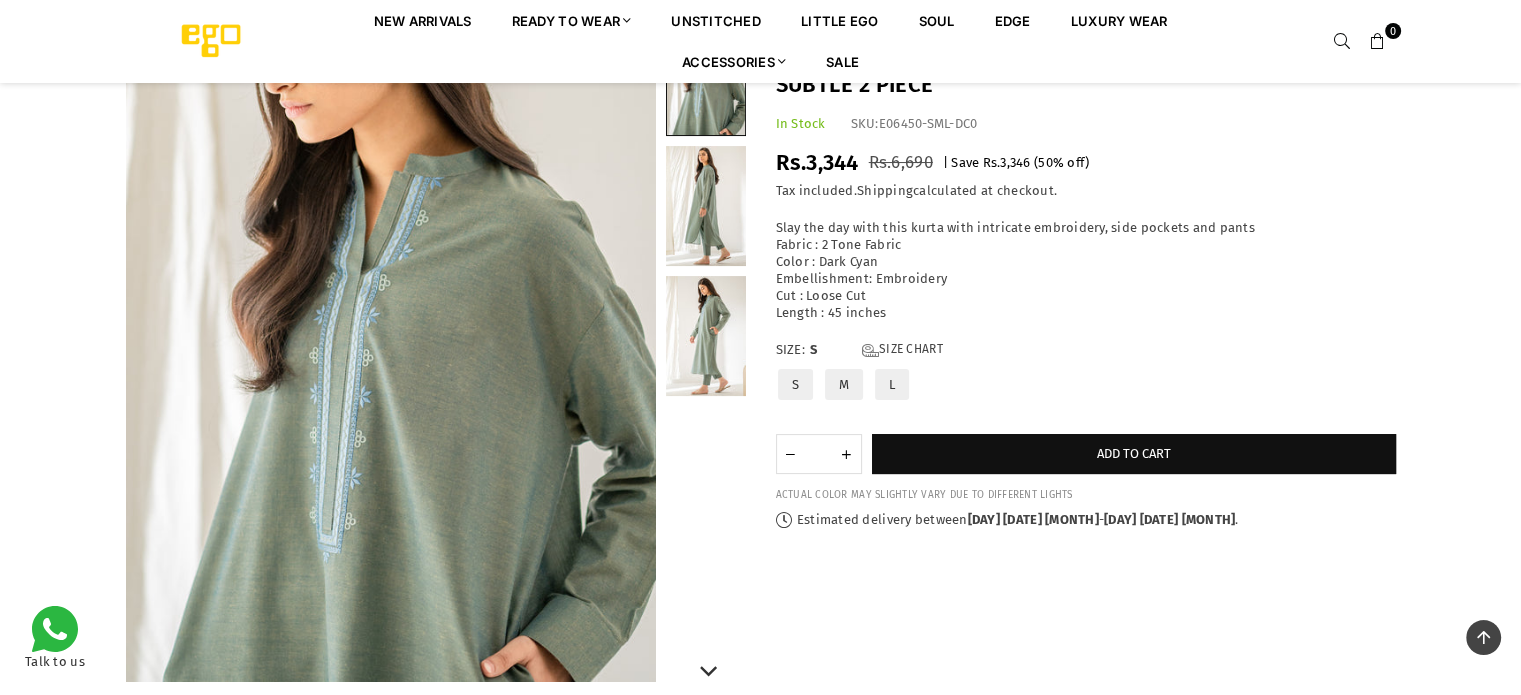 click at bounding box center [706, 336] 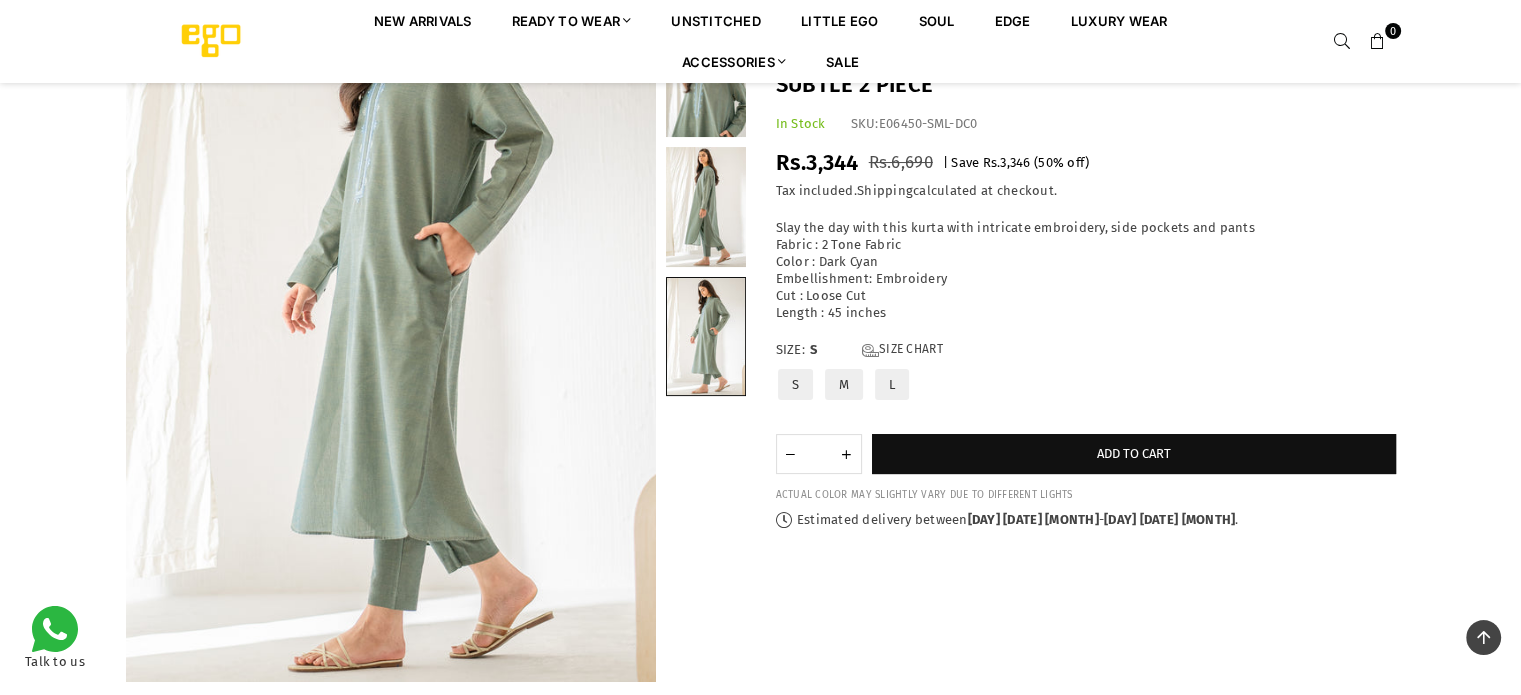 click on "L" at bounding box center (892, 384) 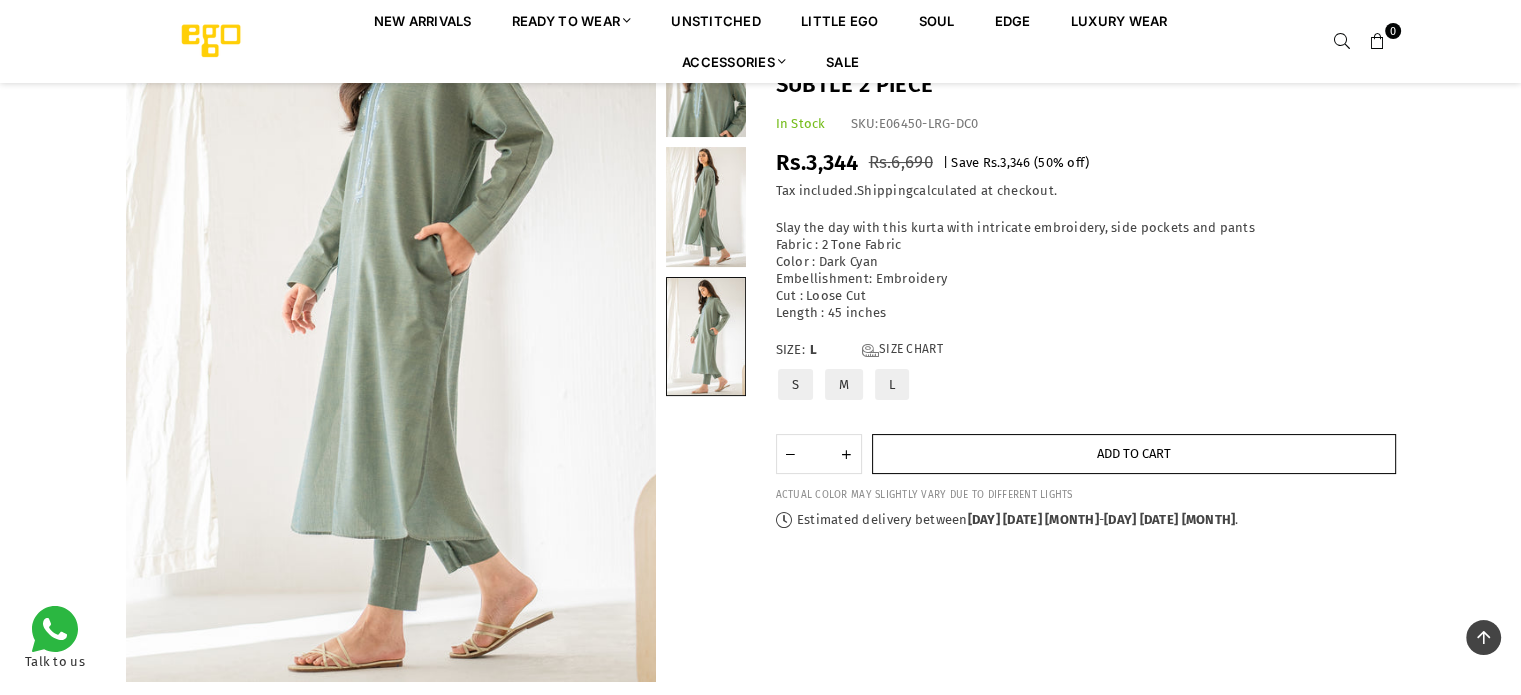 click on "Add to cart" at bounding box center (1134, 454) 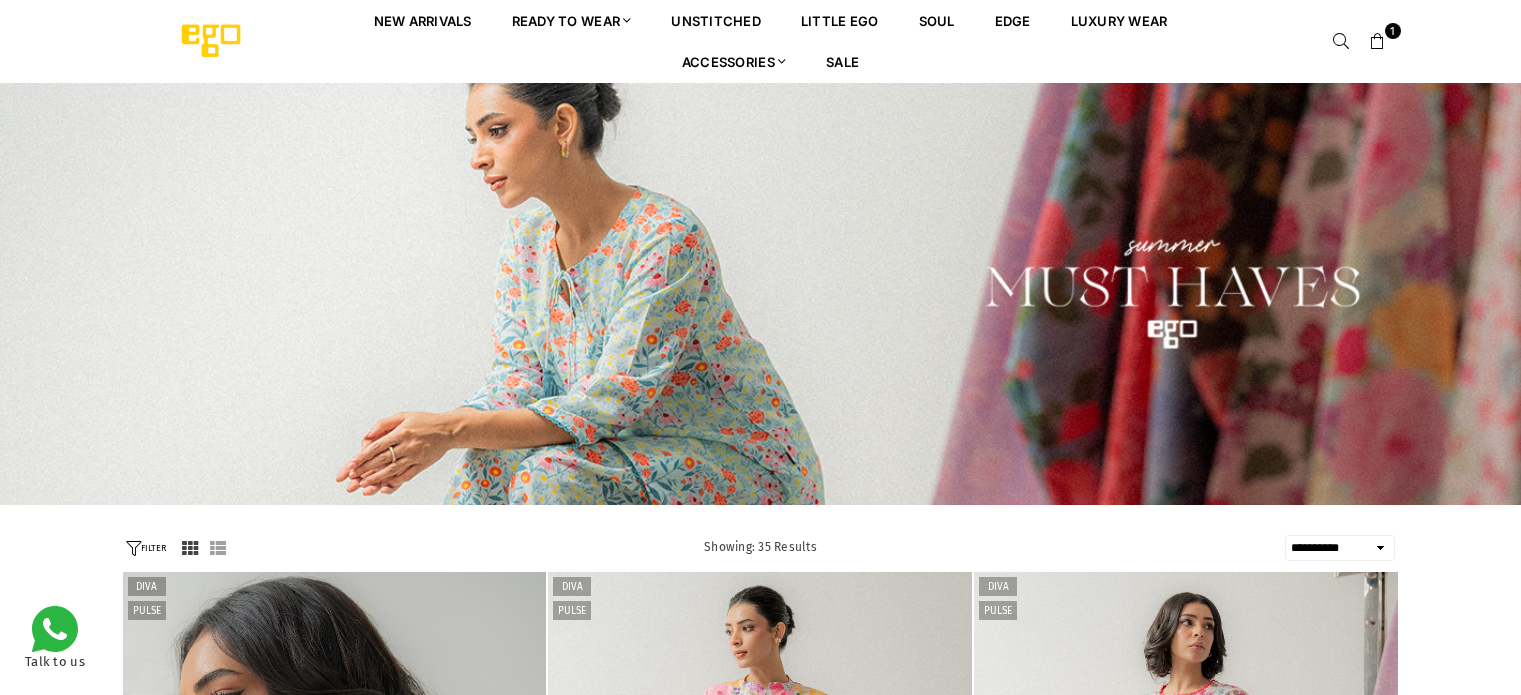 select on "**********" 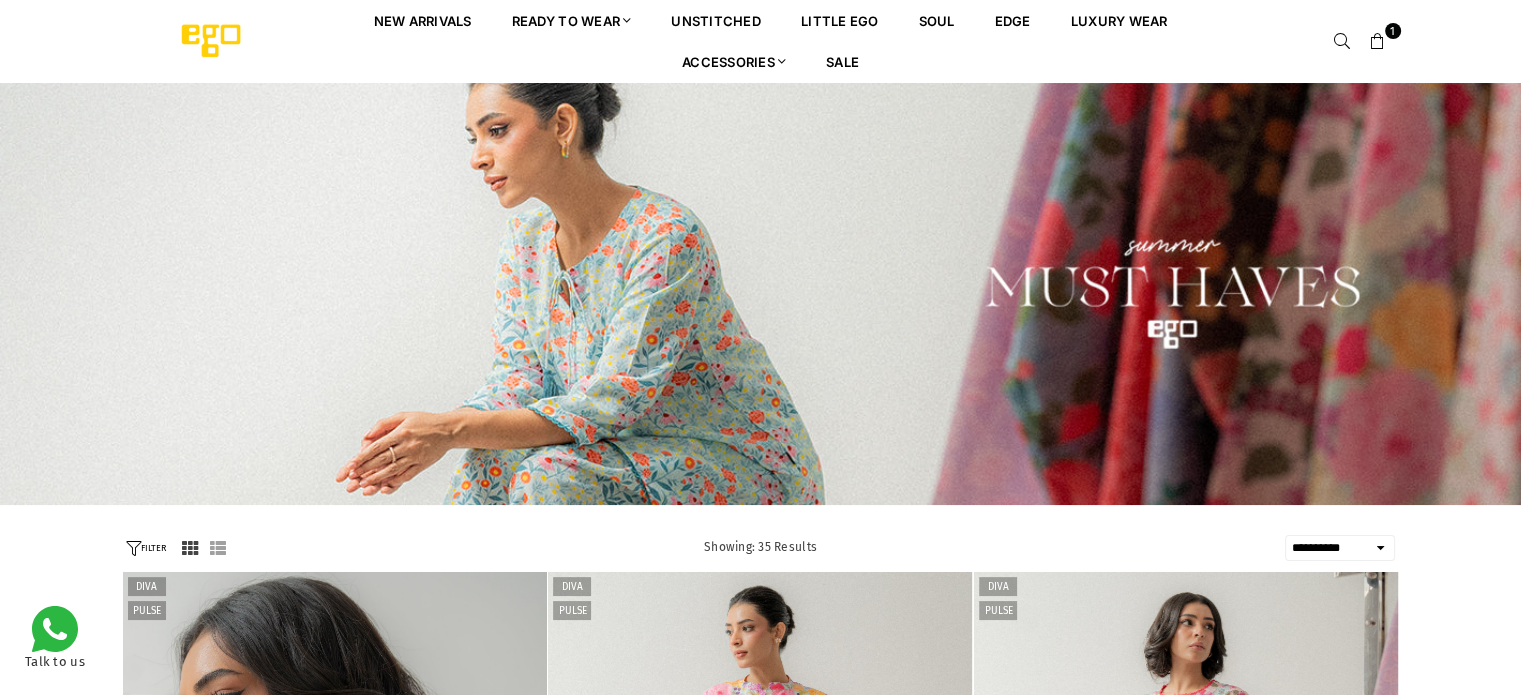scroll, scrollTop: 0, scrollLeft: 0, axis: both 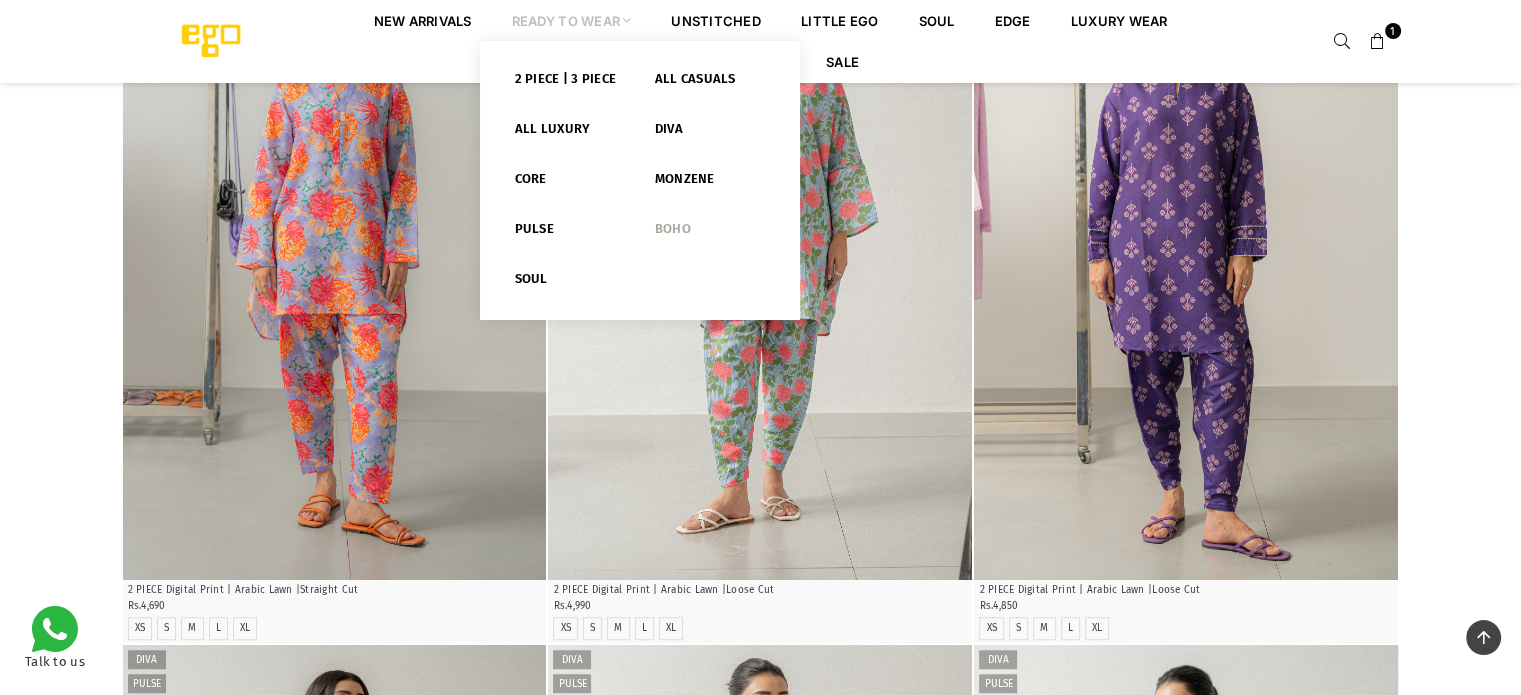 click on "Boho" at bounding box center [710, 233] 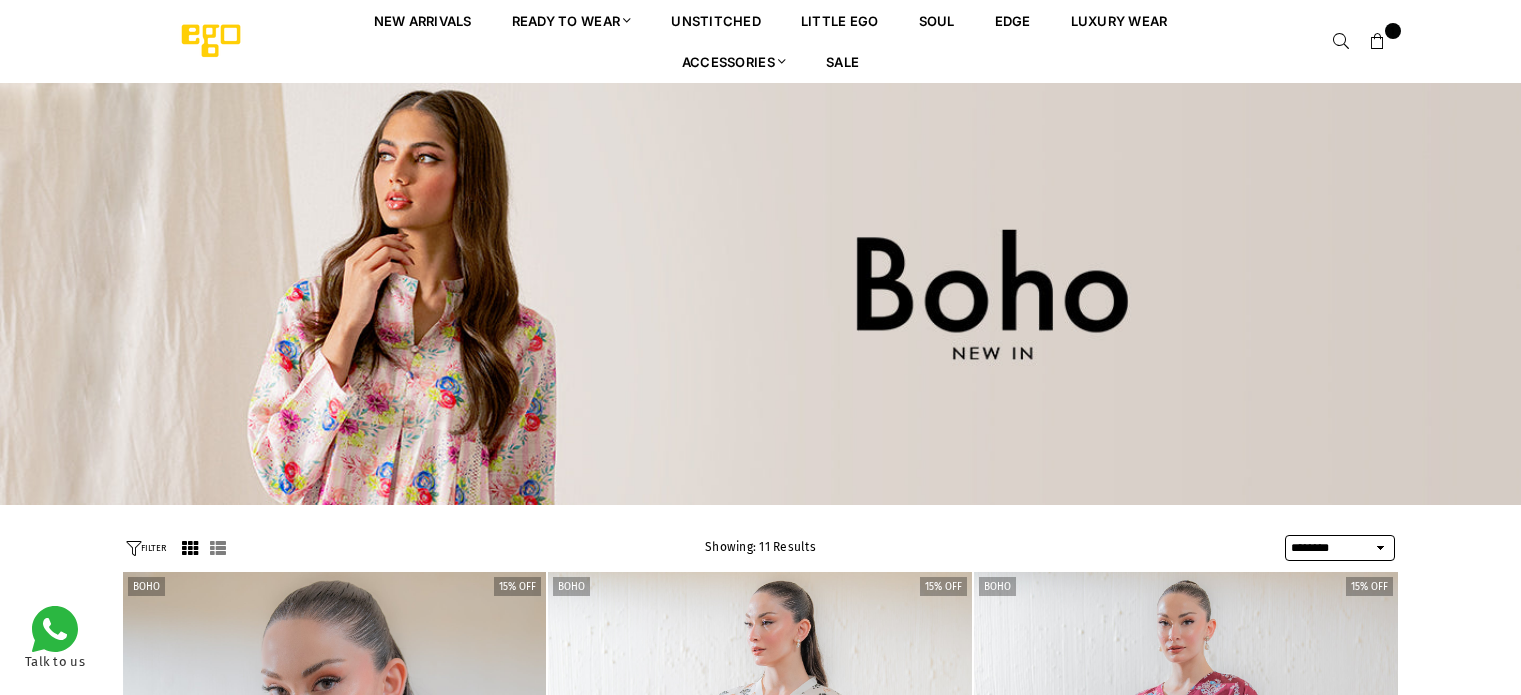 select on "******" 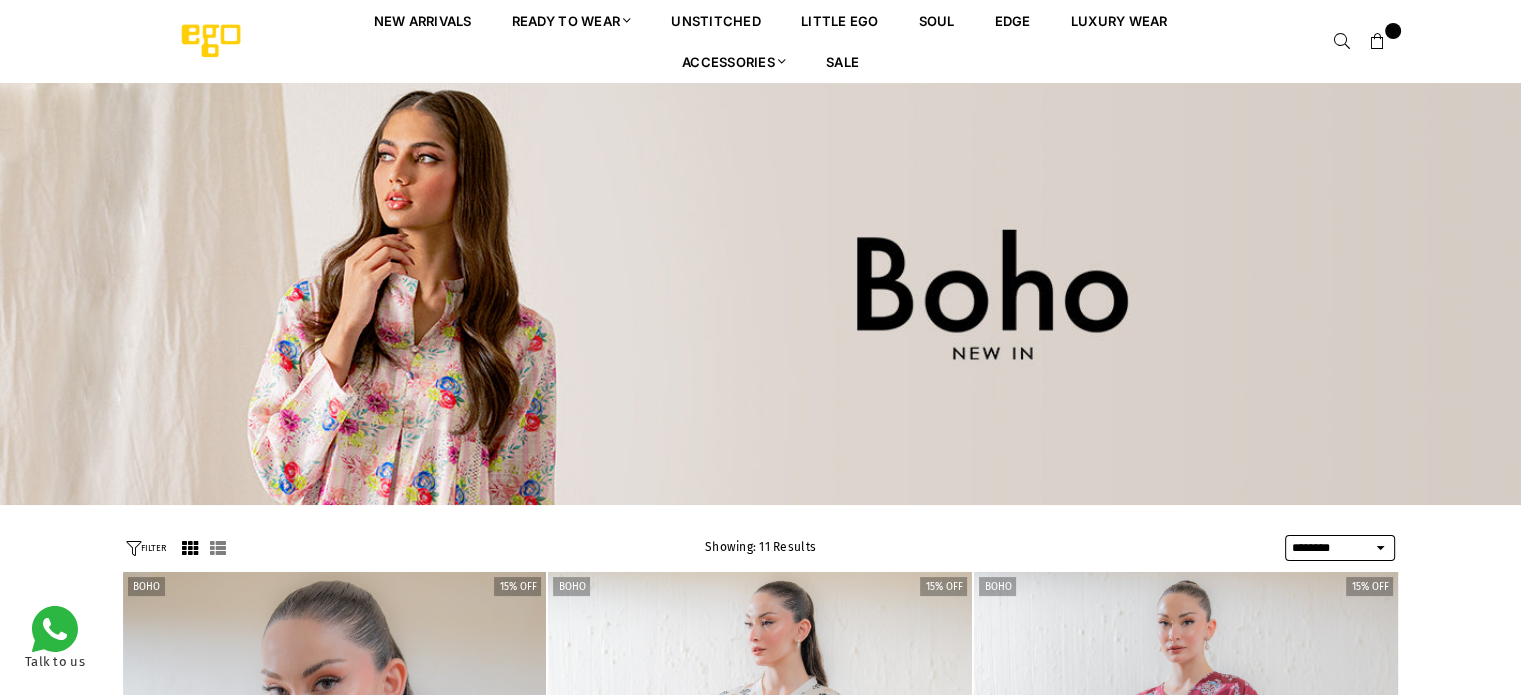 scroll, scrollTop: 0, scrollLeft: 0, axis: both 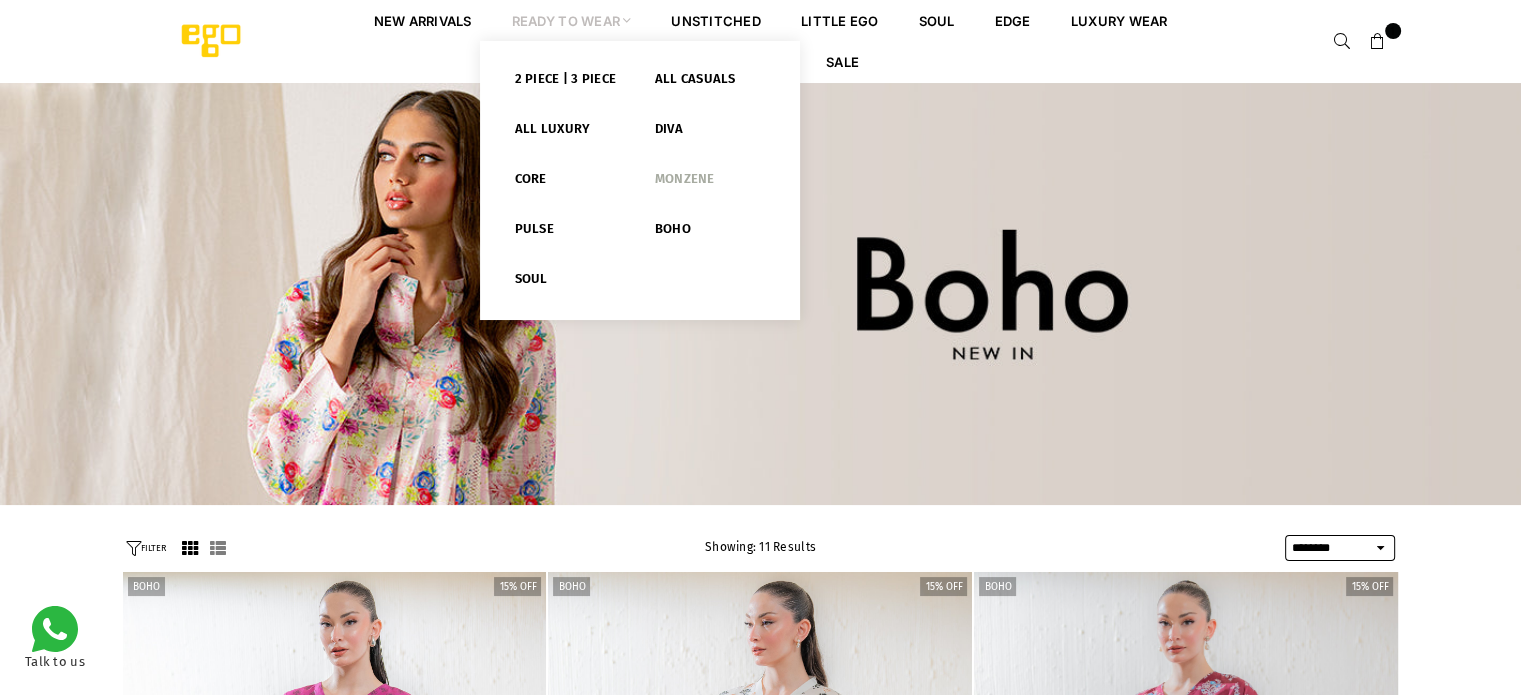 click on "Monzene" at bounding box center (710, 183) 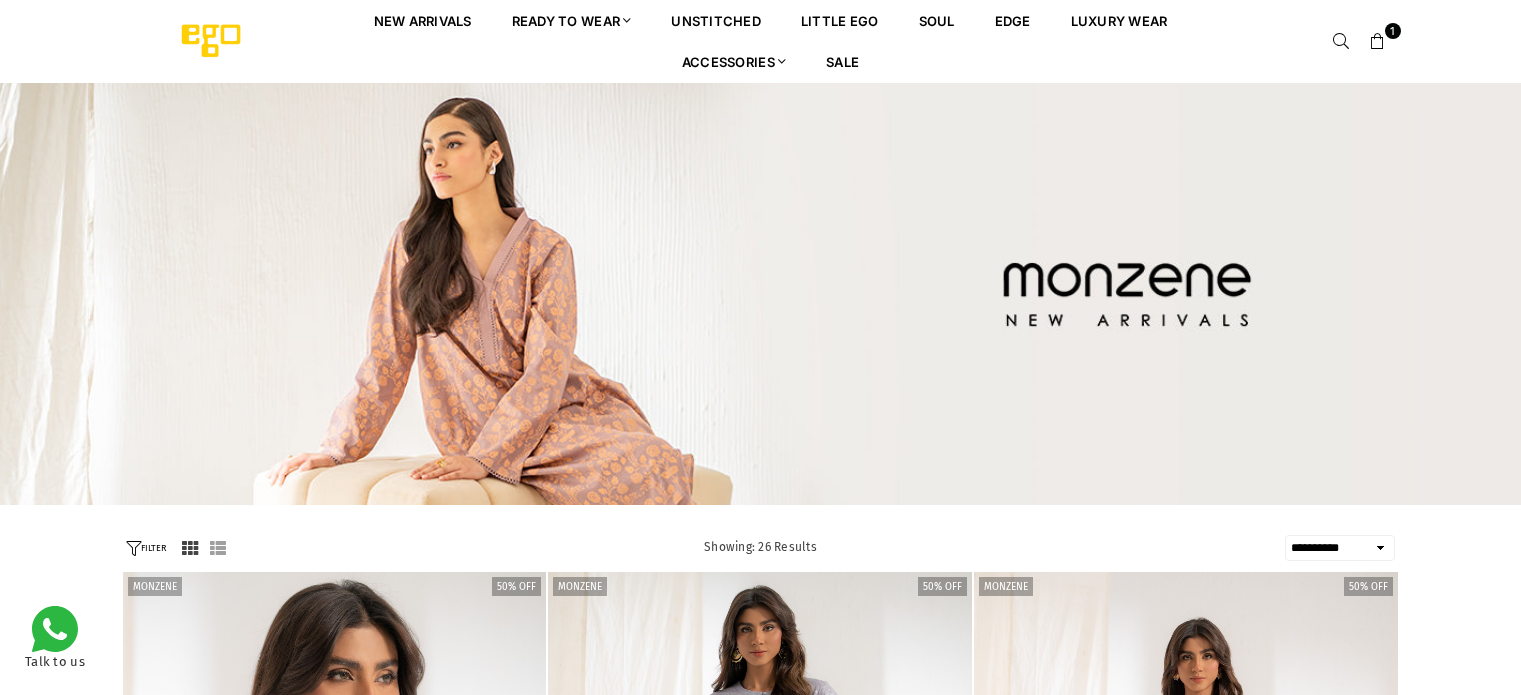 scroll, scrollTop: 0, scrollLeft: 0, axis: both 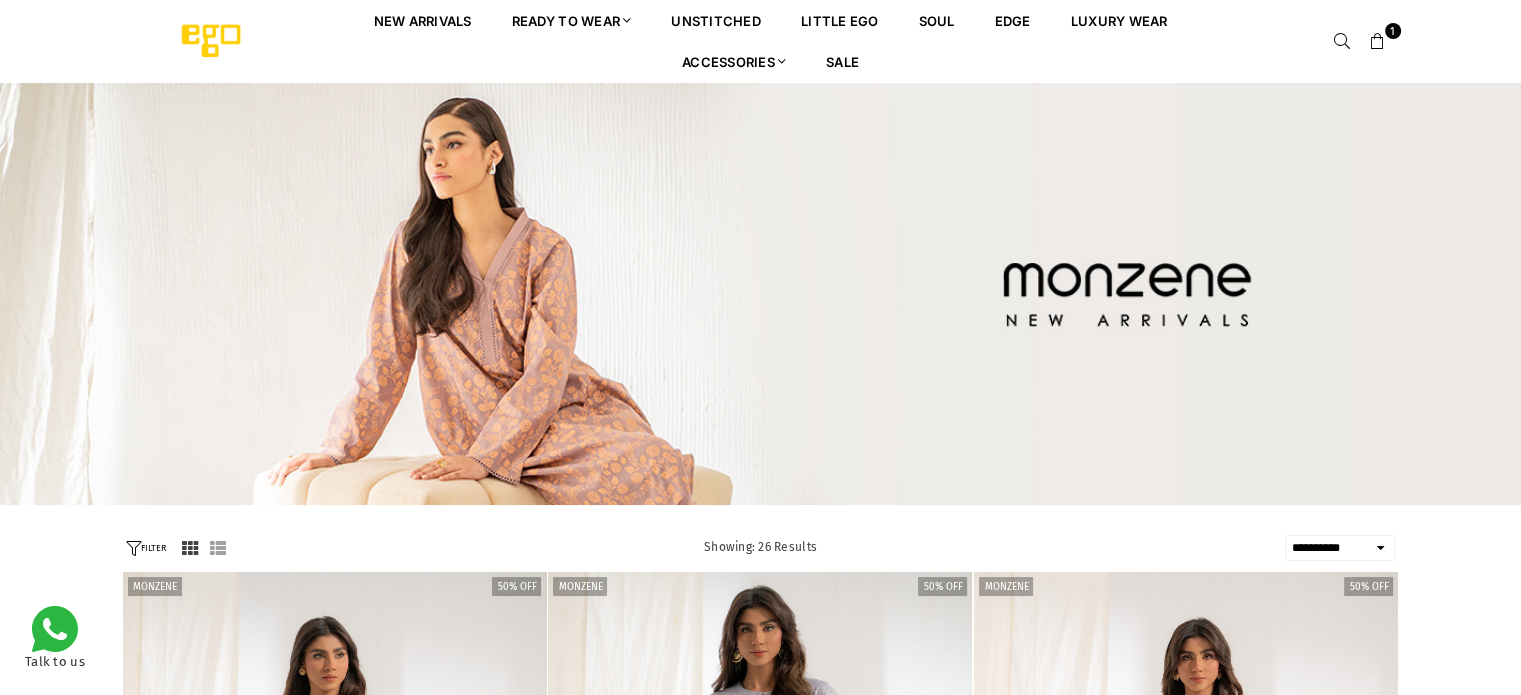 click on "**********" at bounding box center [1340, 548] 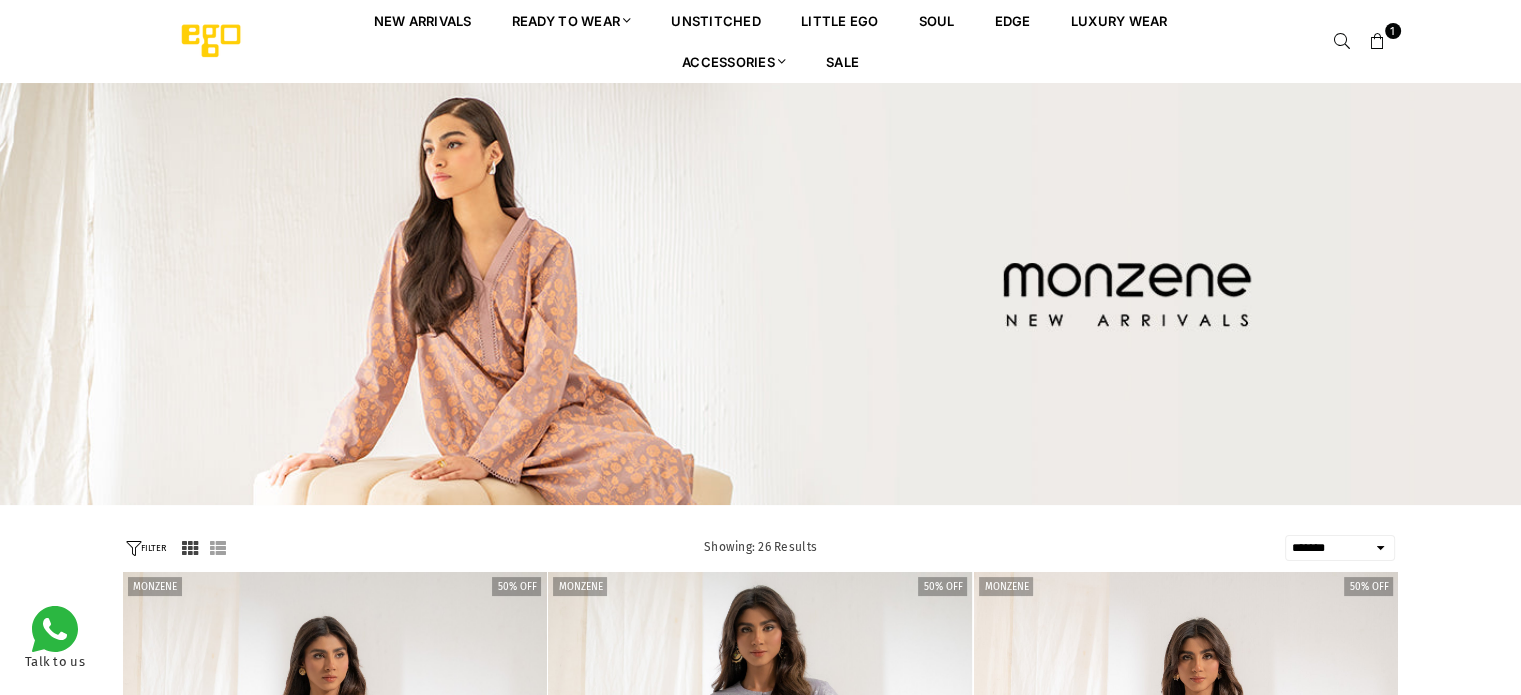 click on "**********" at bounding box center [1340, 548] 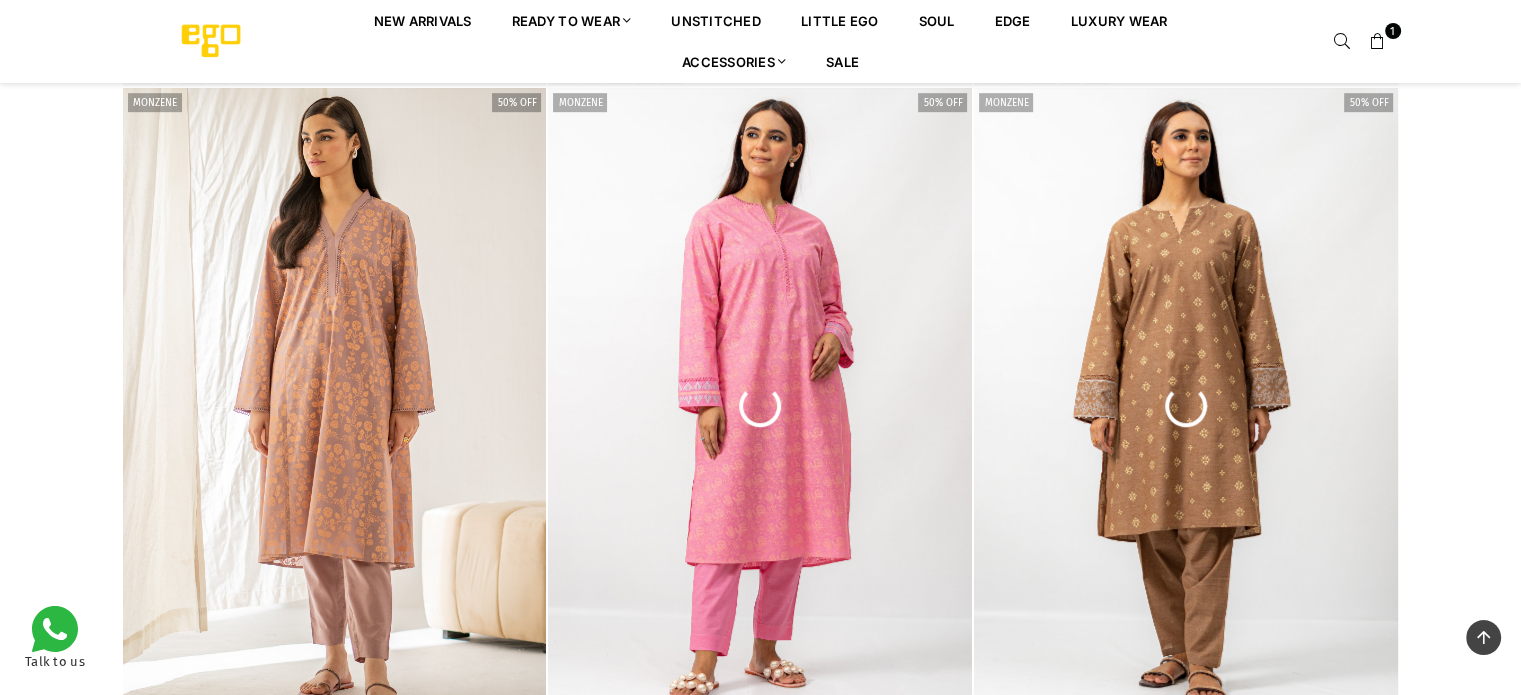 scroll, scrollTop: 1263, scrollLeft: 0, axis: vertical 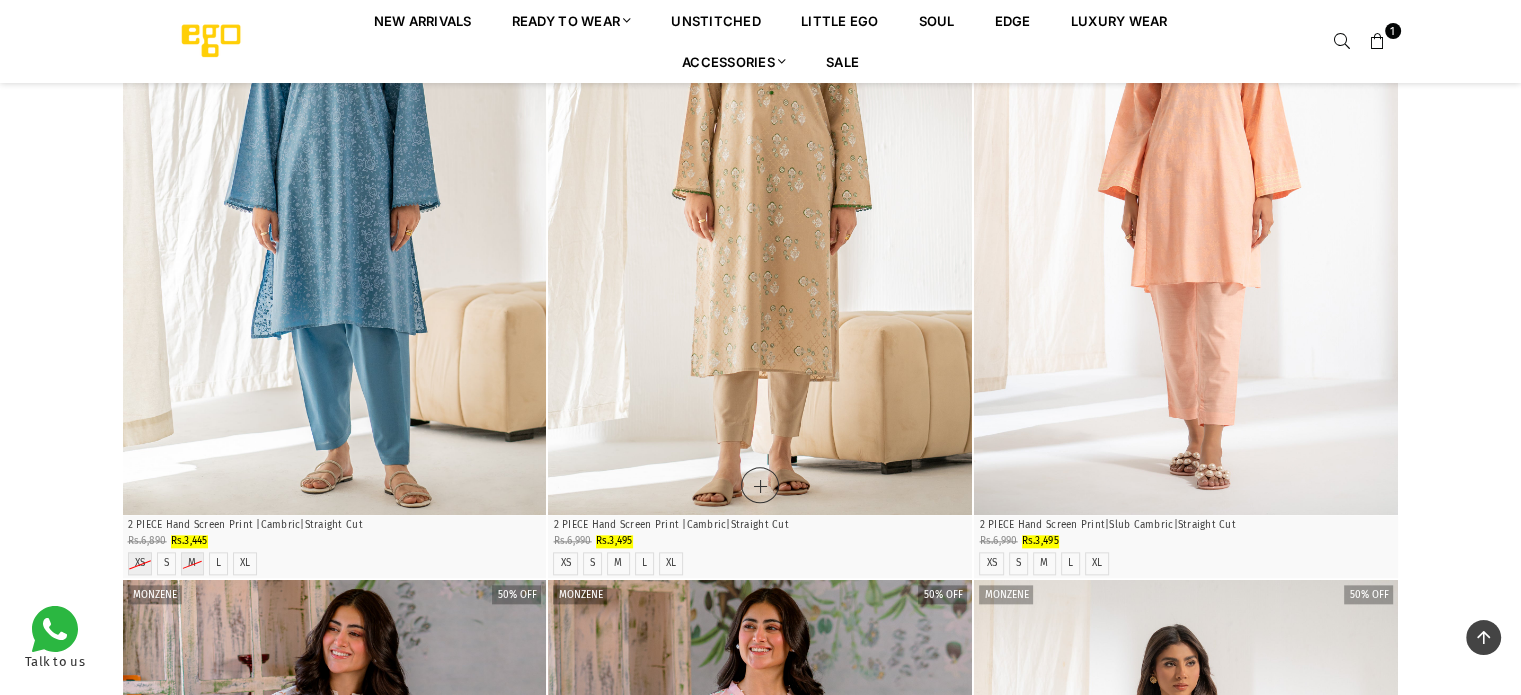 click at bounding box center (760, 197) 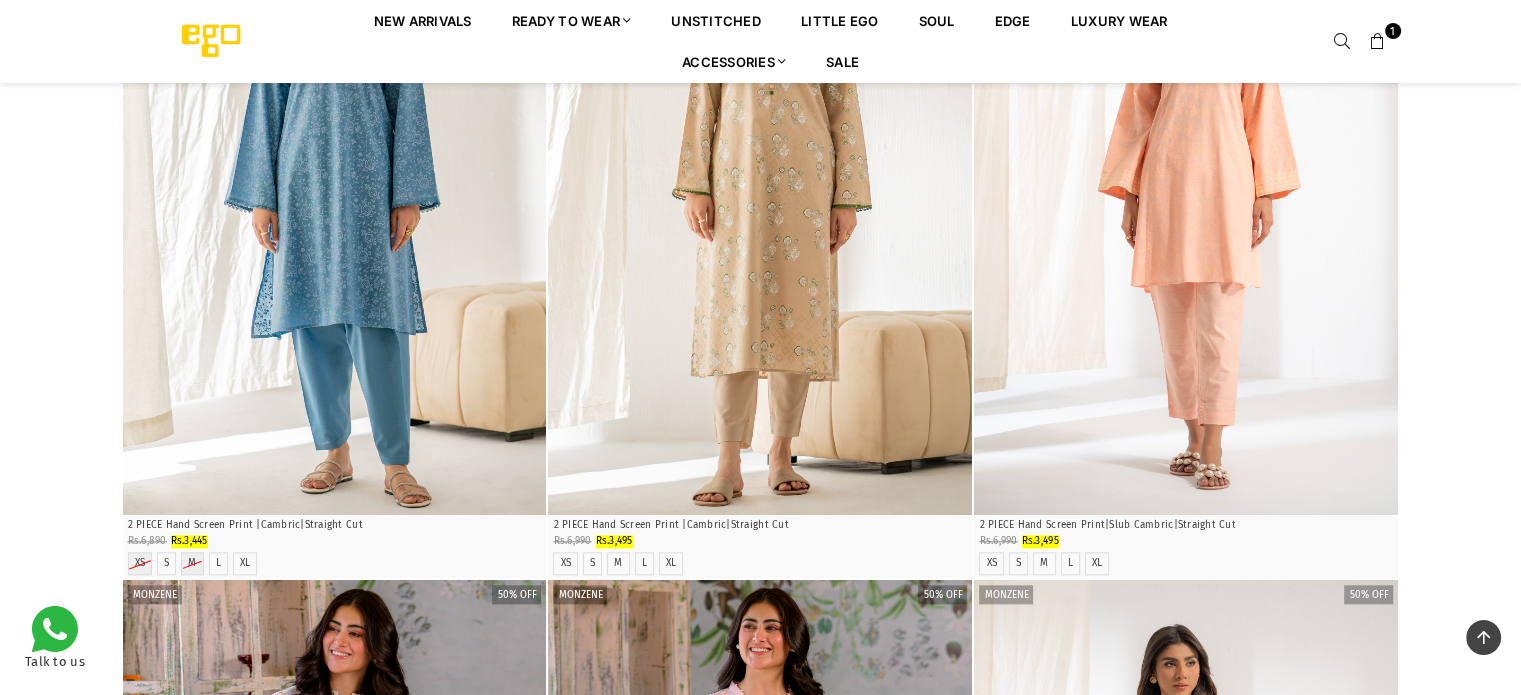 scroll, scrollTop: 2090, scrollLeft: 0, axis: vertical 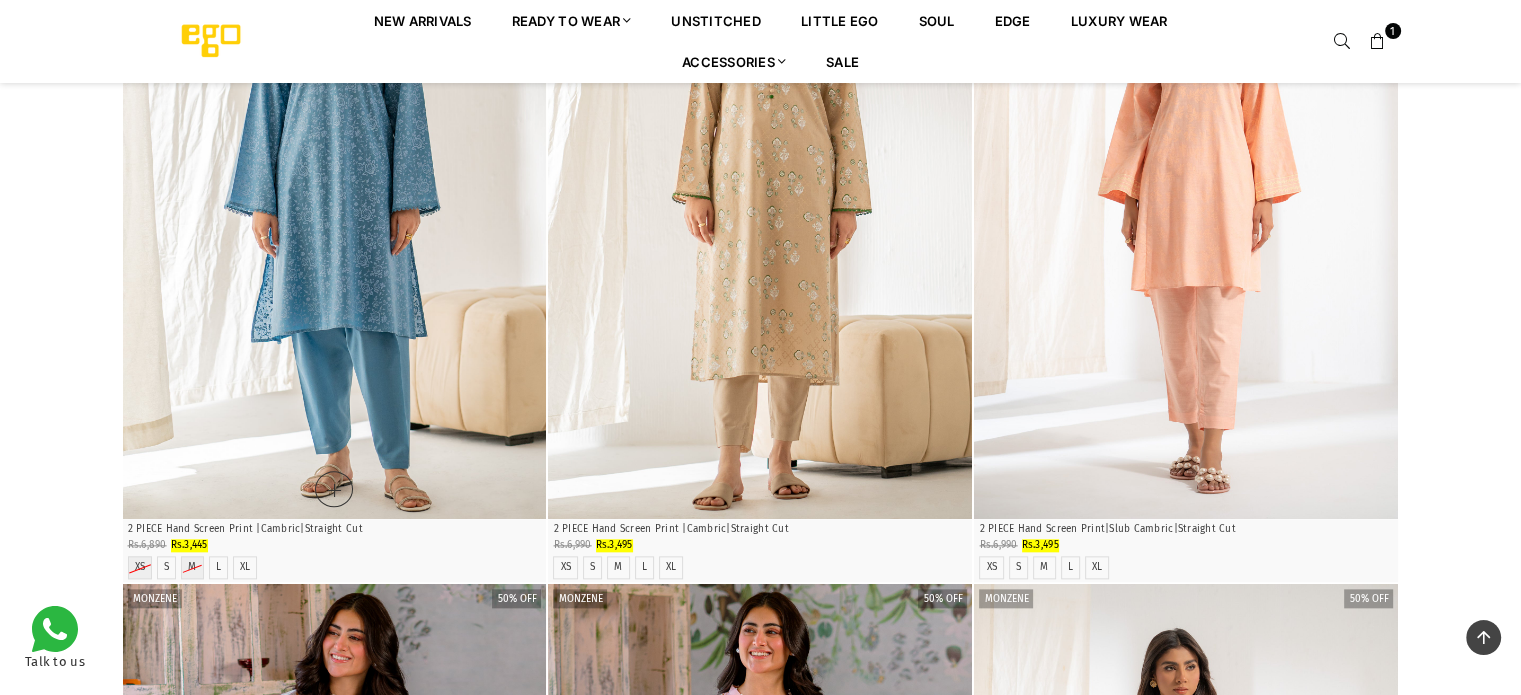 click at bounding box center (335, 201) 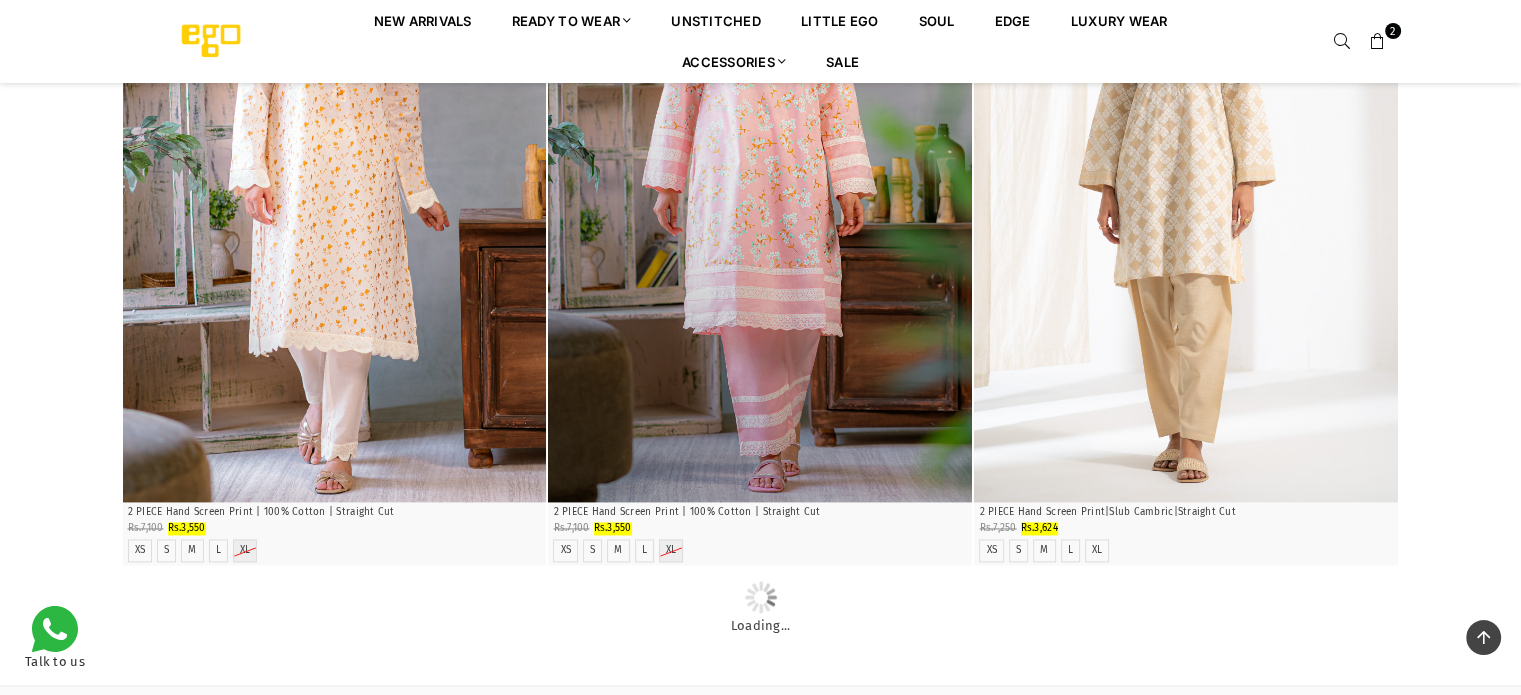 scroll, scrollTop: 3138, scrollLeft: 0, axis: vertical 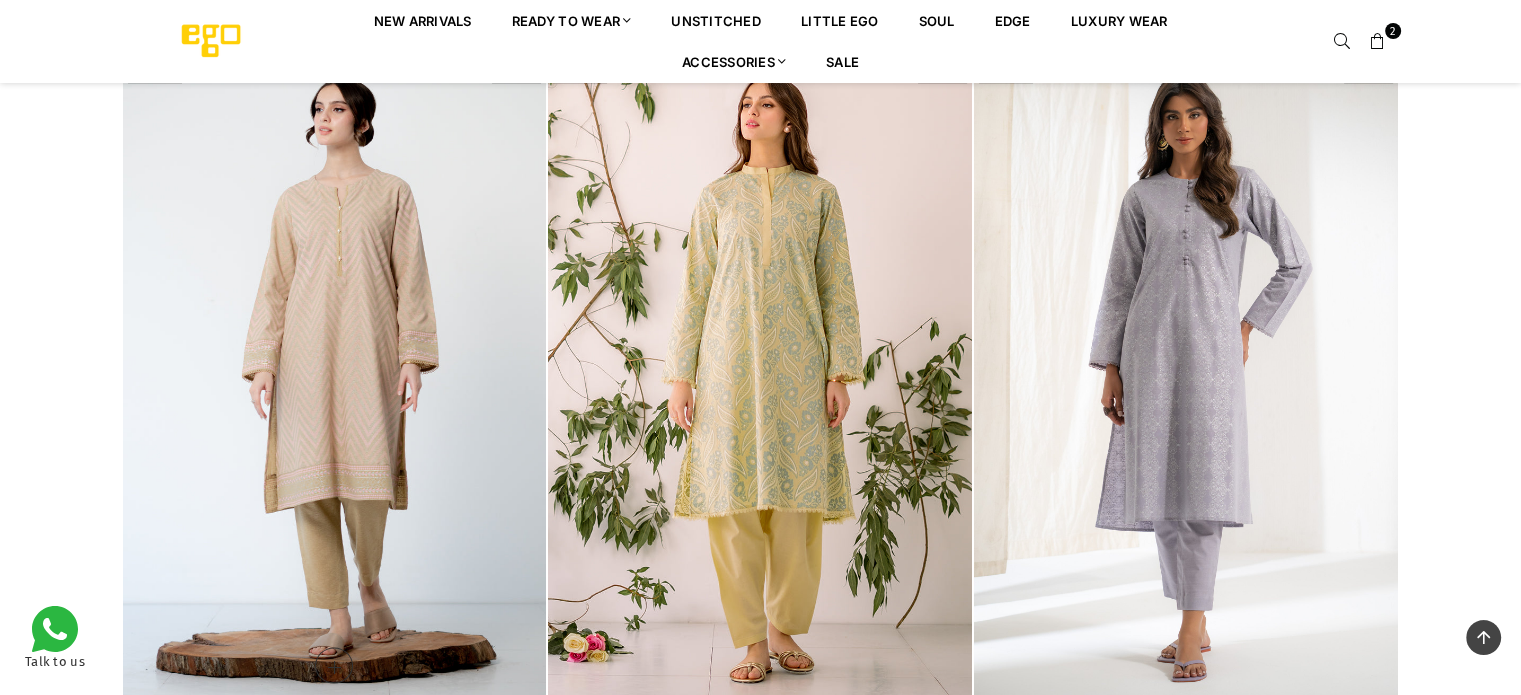 click at bounding box center (335, 377) 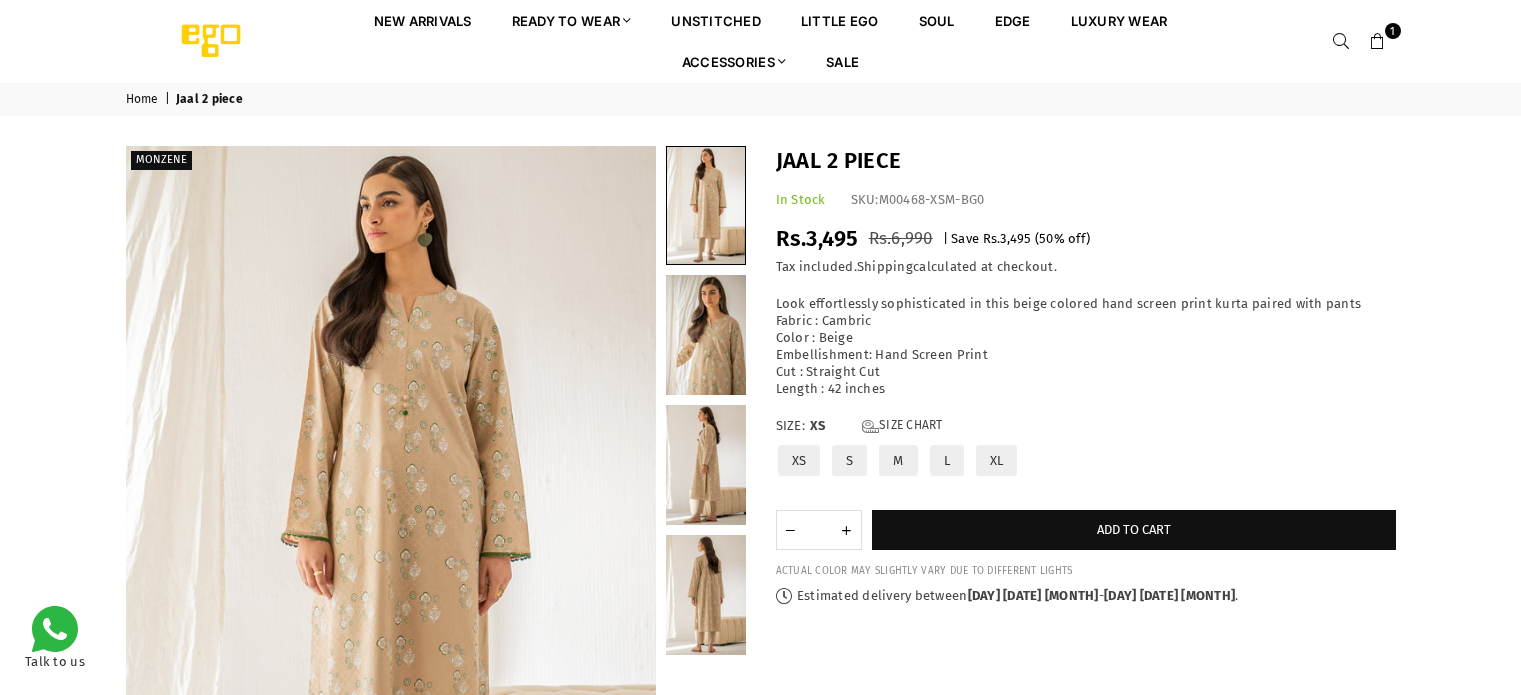 scroll, scrollTop: 0, scrollLeft: 0, axis: both 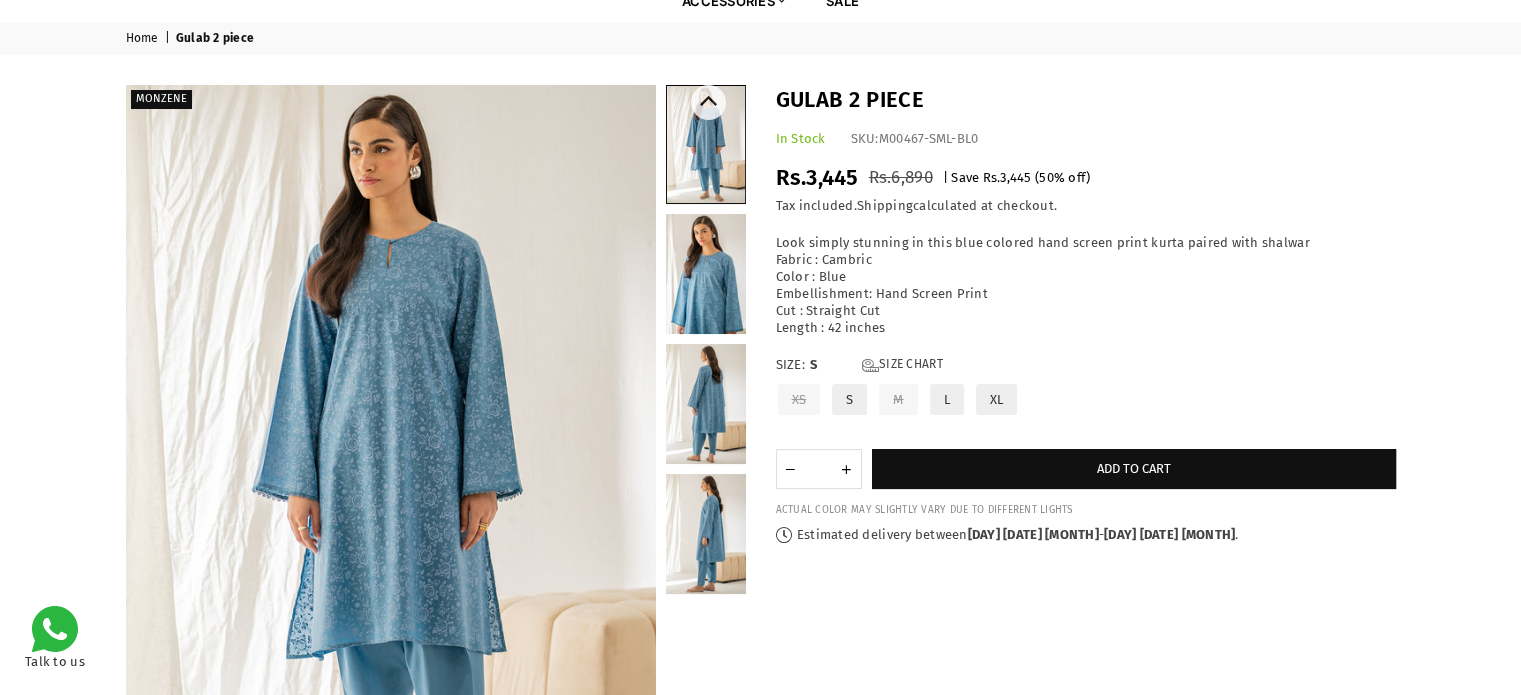 click at bounding box center [706, 274] 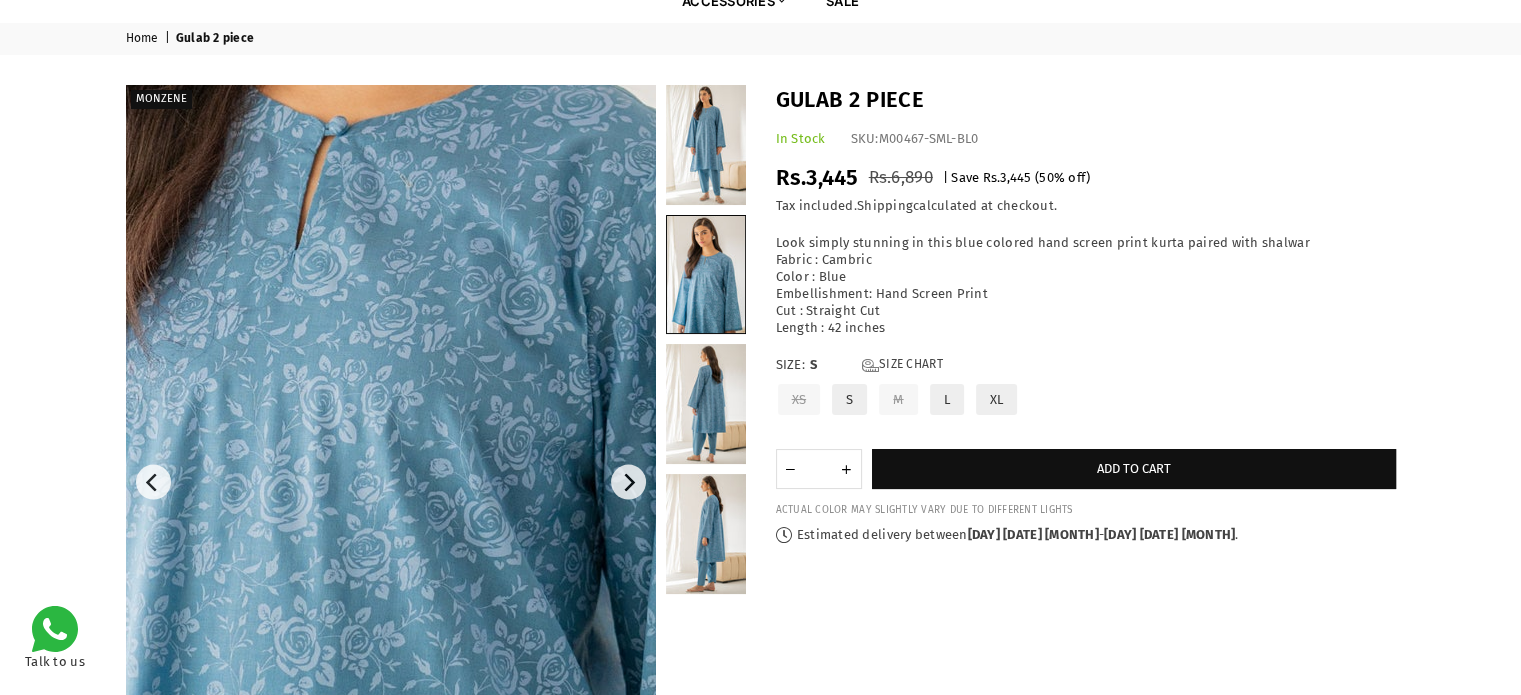 click at bounding box center (328, 398) 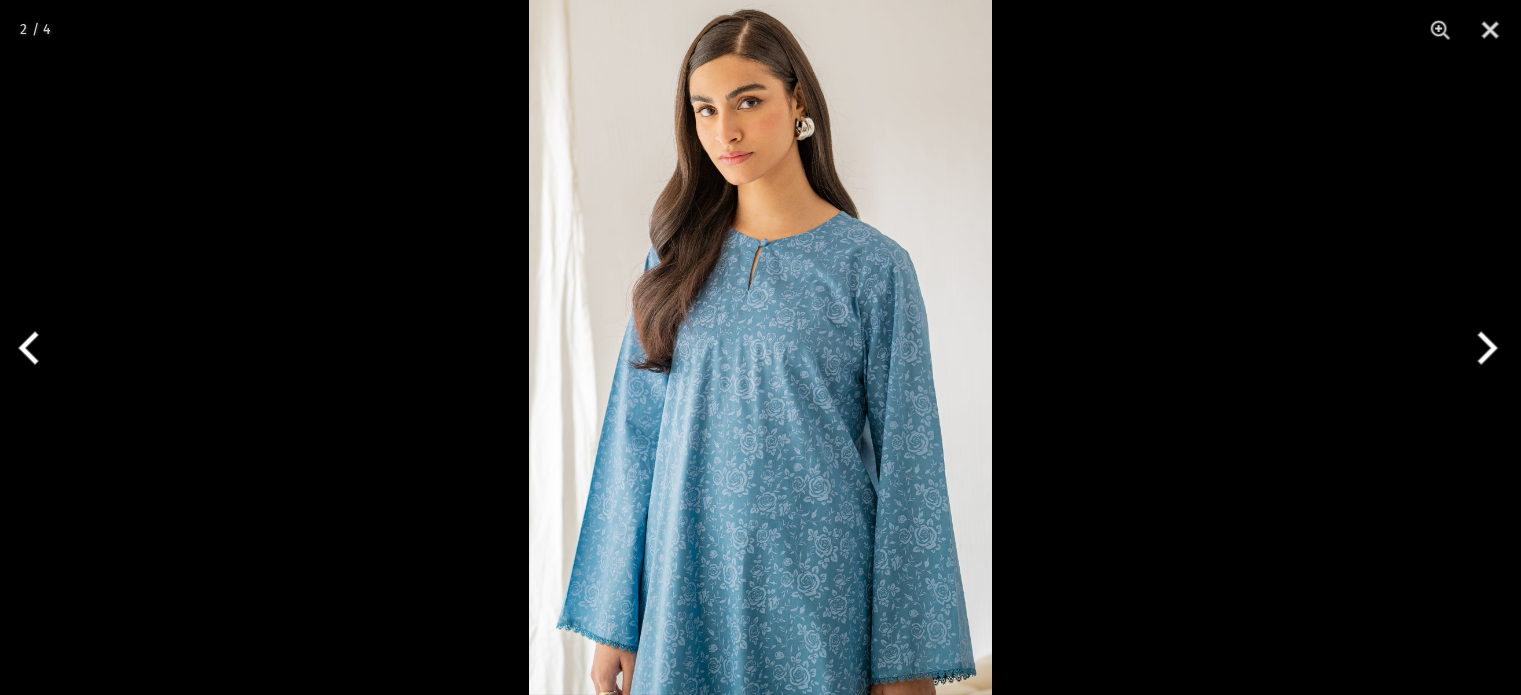 click at bounding box center (760, 347) 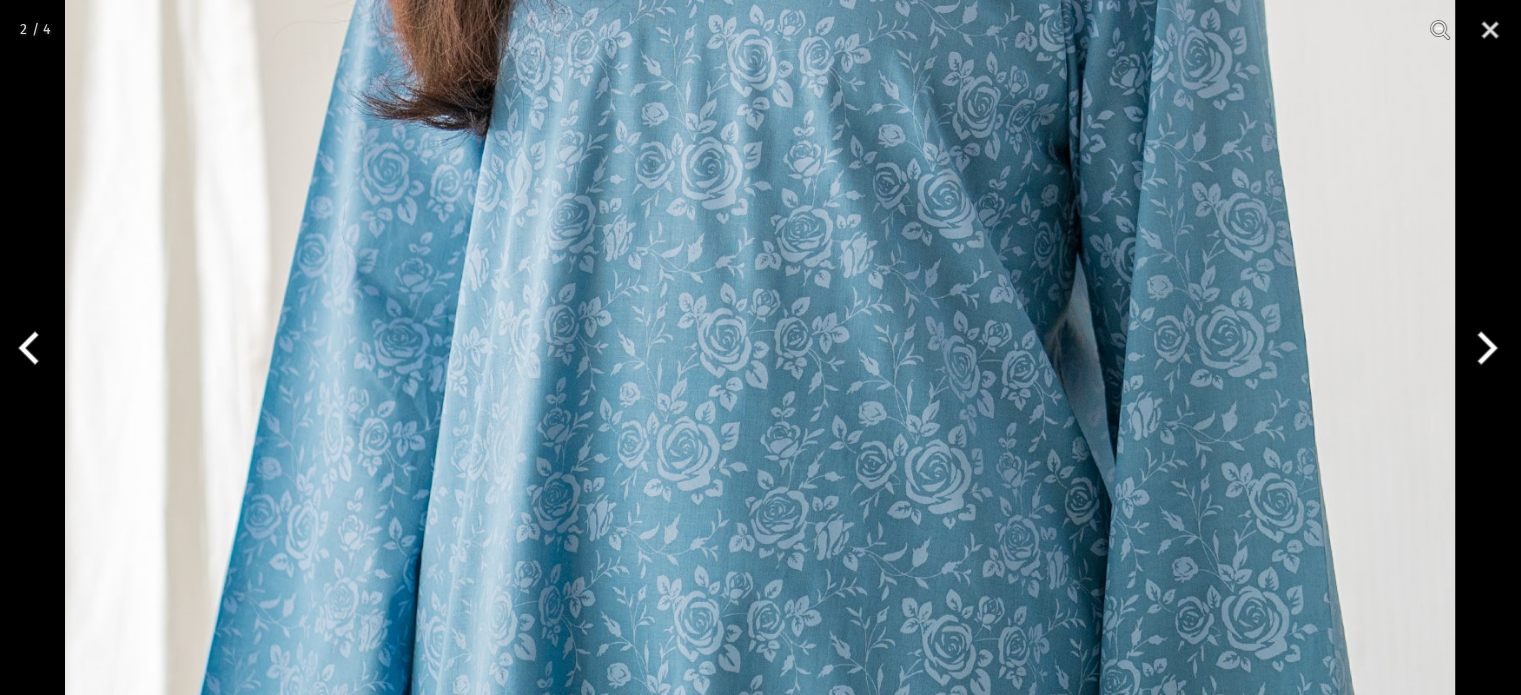 click at bounding box center [760, 54] 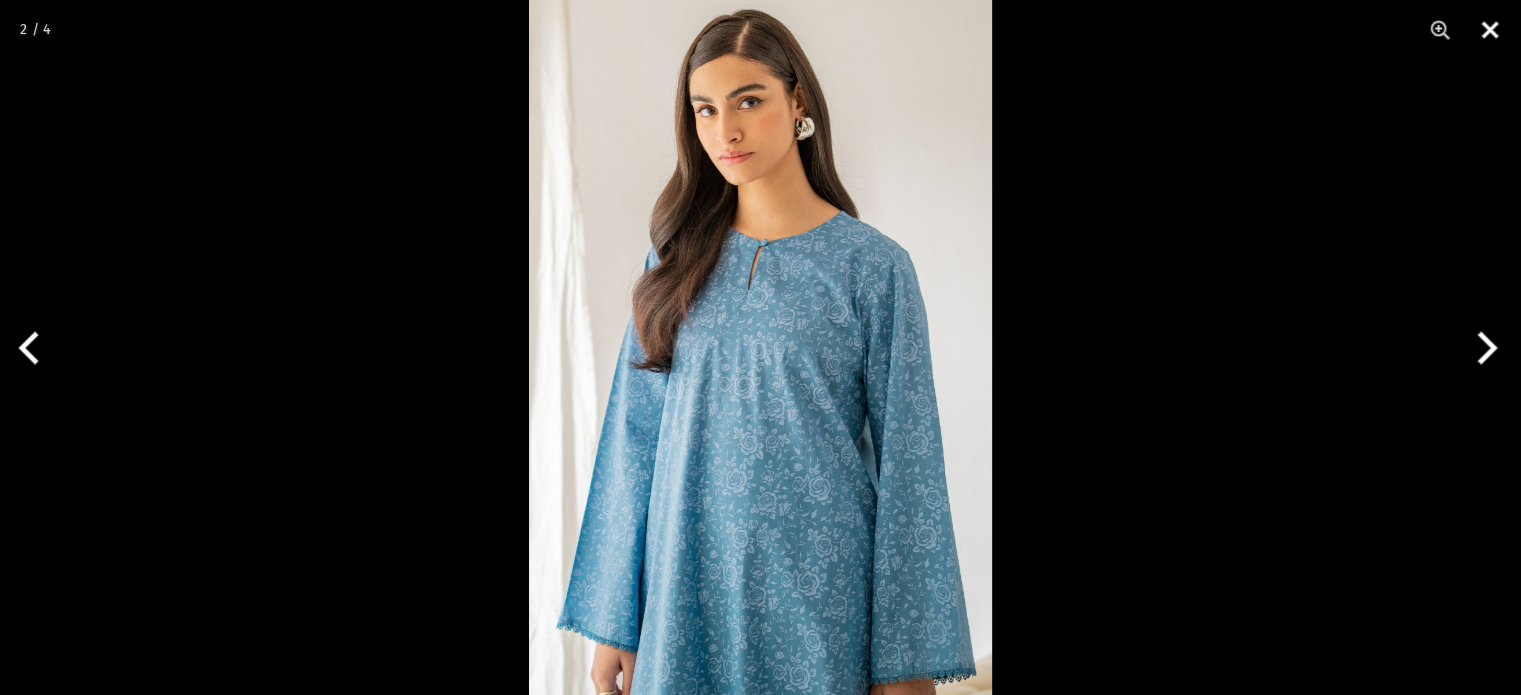 click at bounding box center (1490, 30) 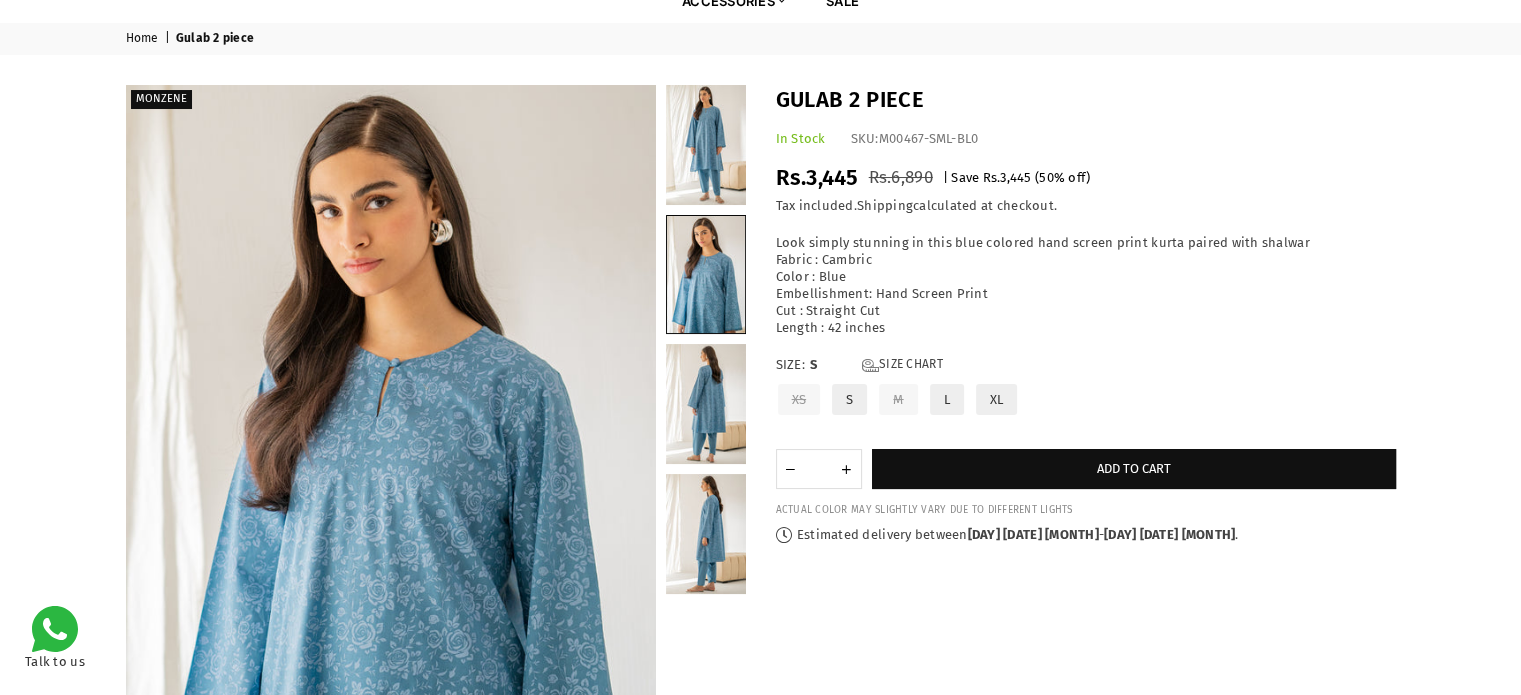 click on "L" at bounding box center [947, 399] 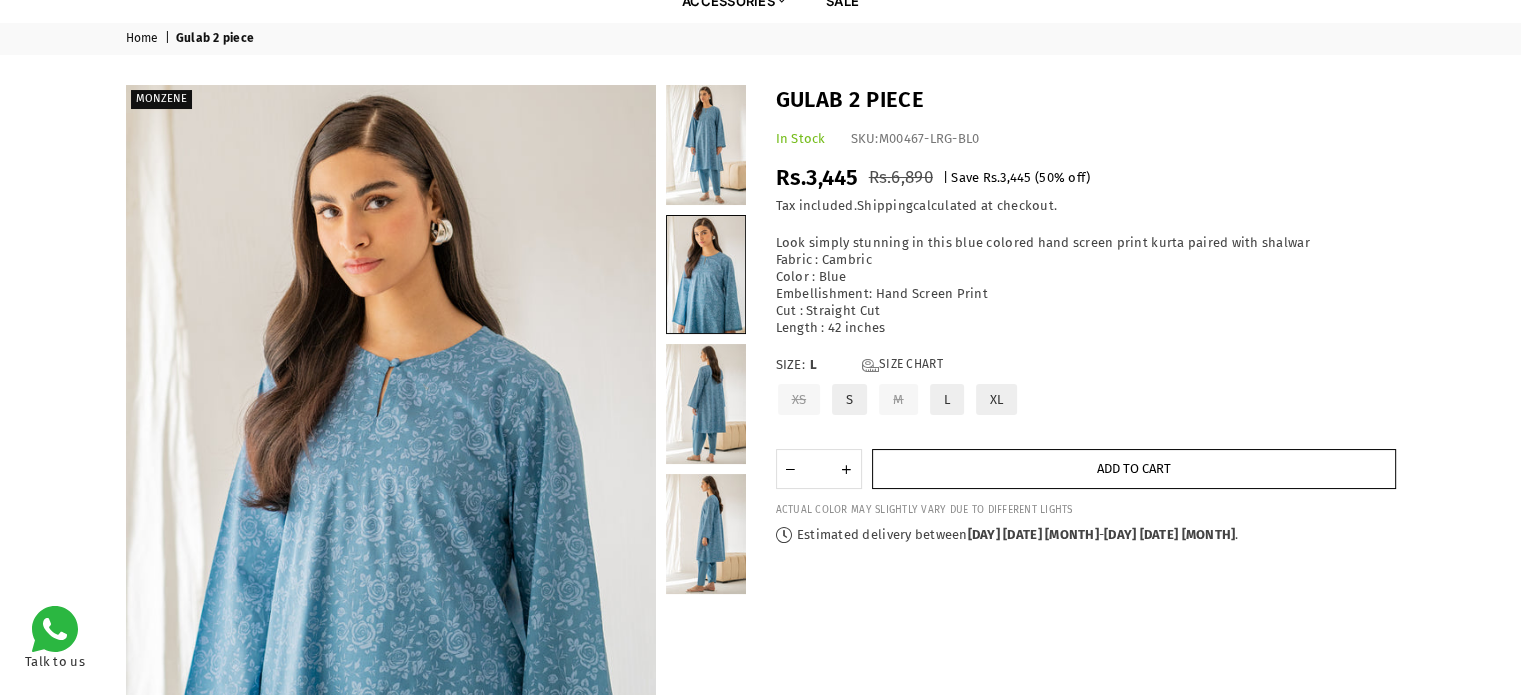 click on "Add to cart" at bounding box center (1134, 469) 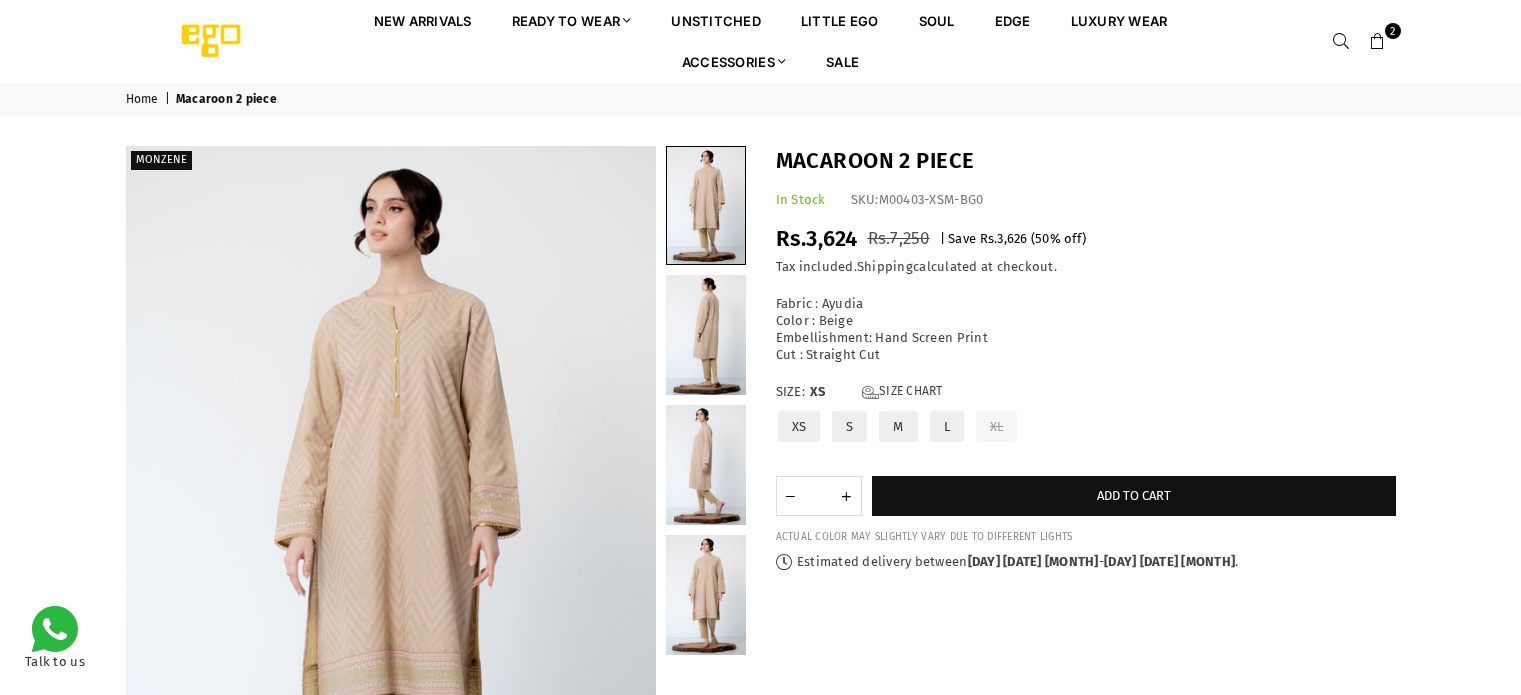 scroll, scrollTop: 0, scrollLeft: 0, axis: both 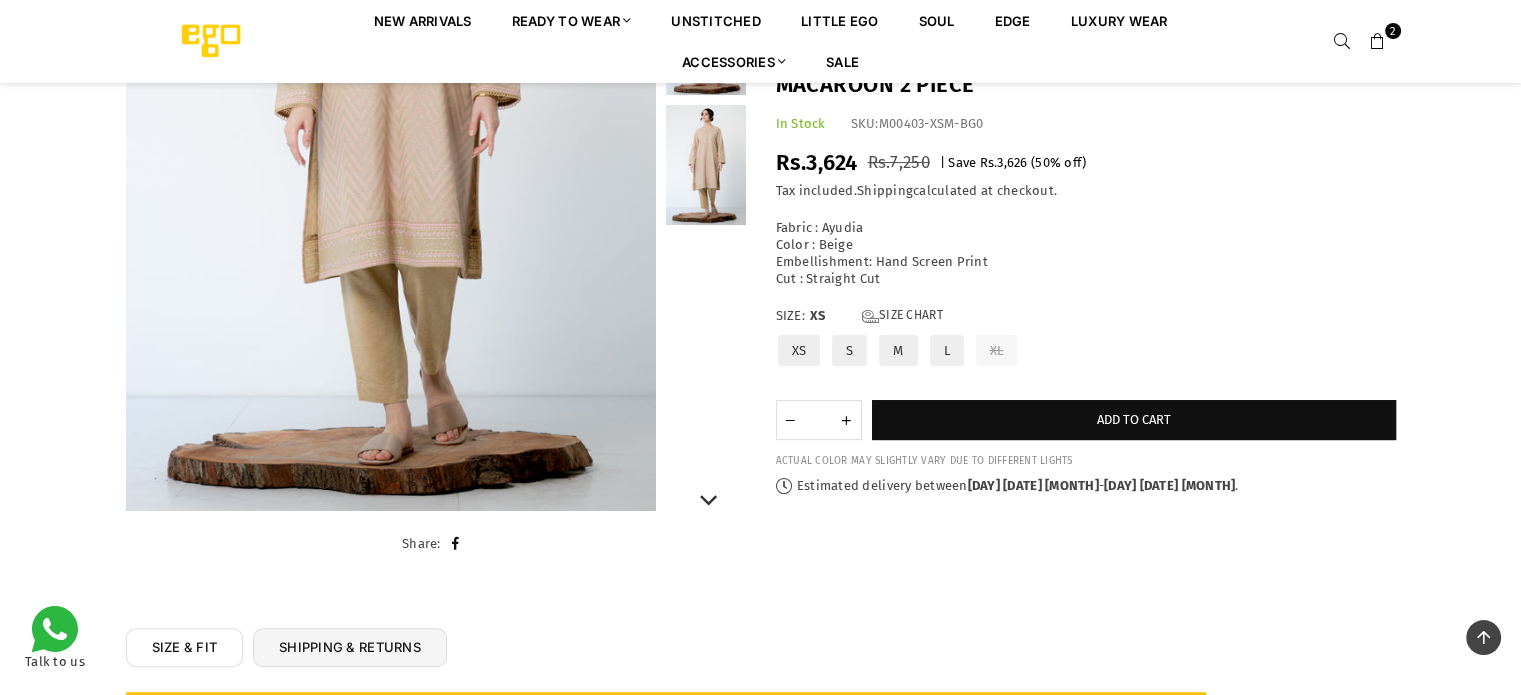 click at bounding box center (706, 165) 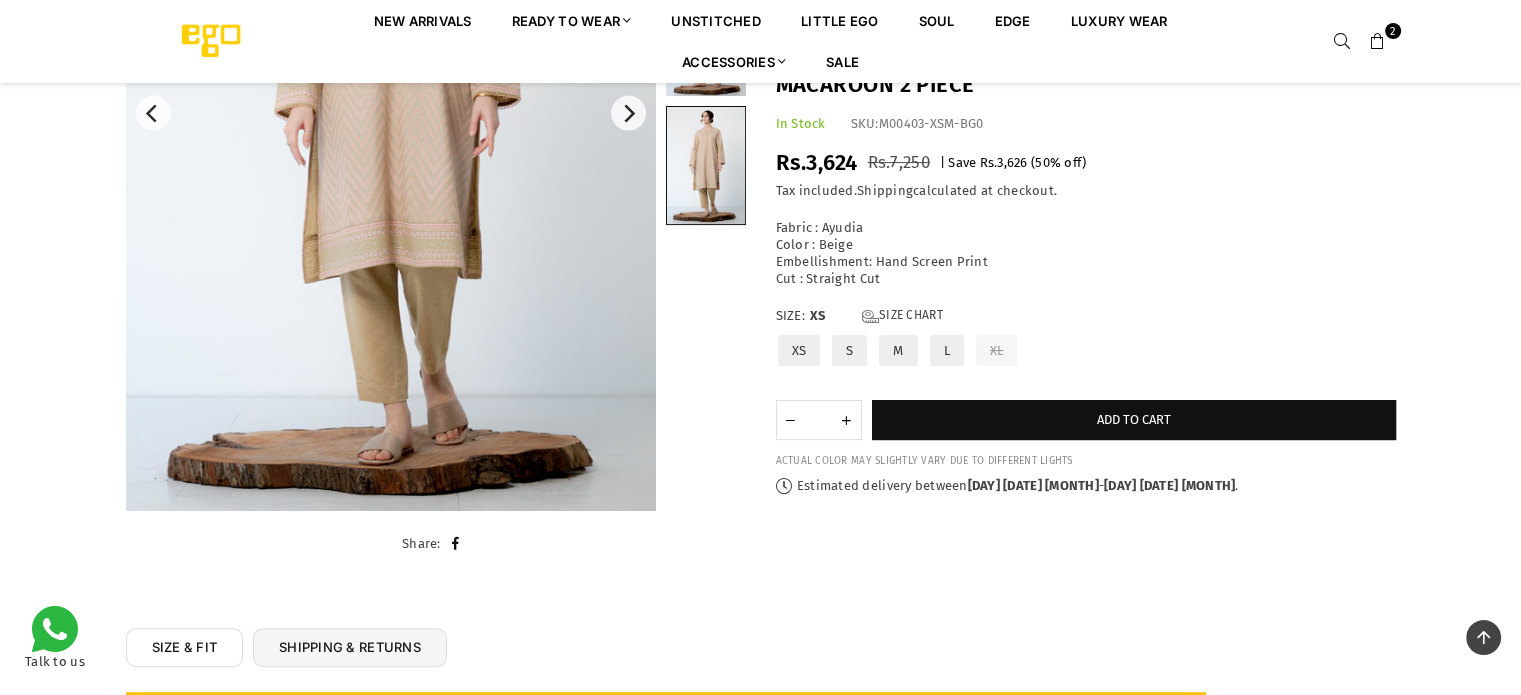 click at bounding box center [391, 113] 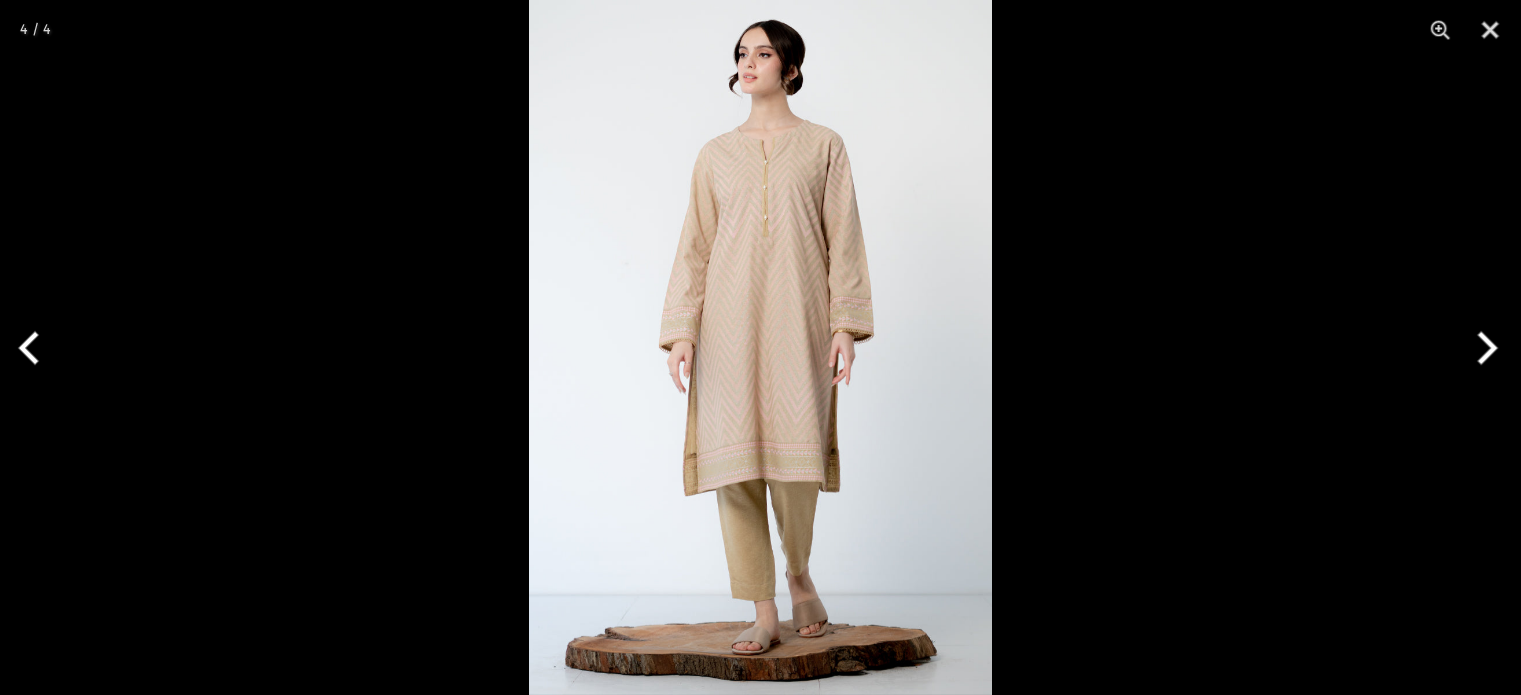 scroll, scrollTop: 959, scrollLeft: 0, axis: vertical 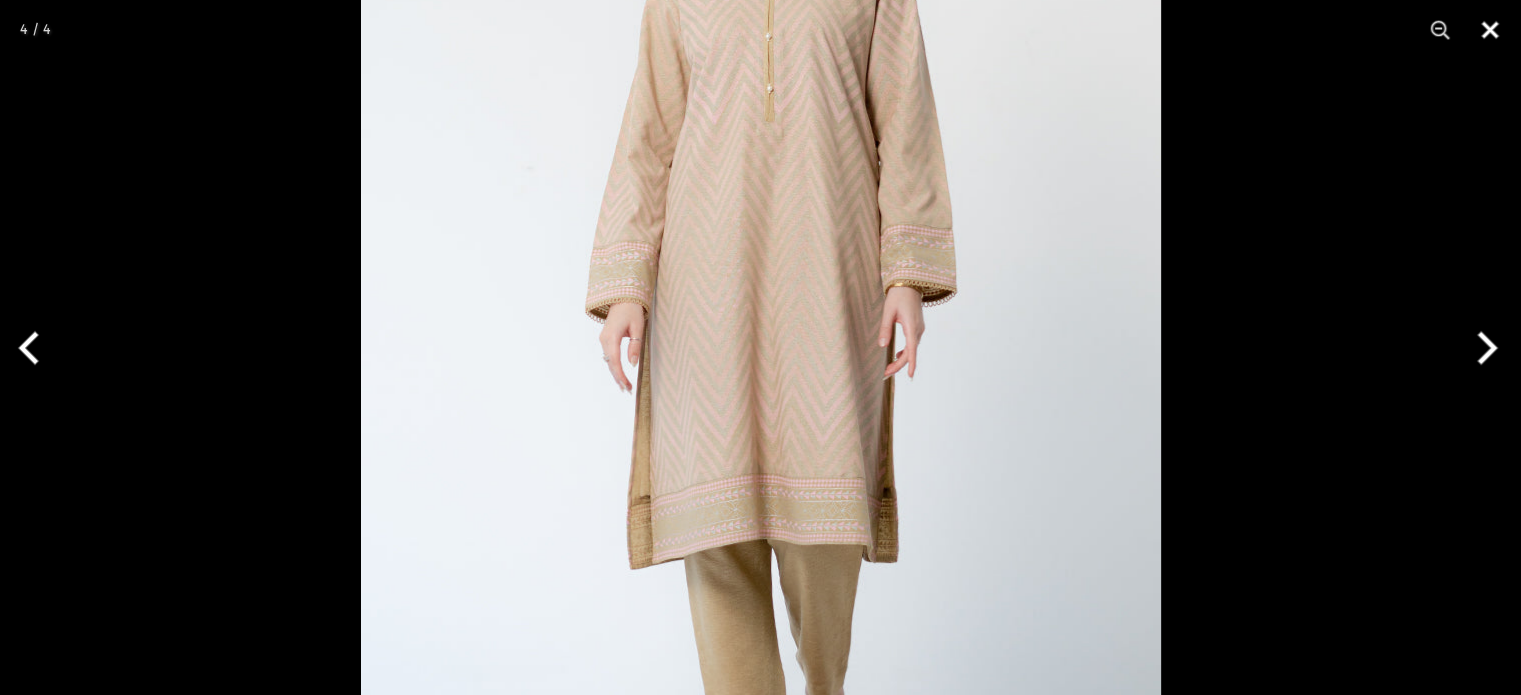 click at bounding box center [1490, 30] 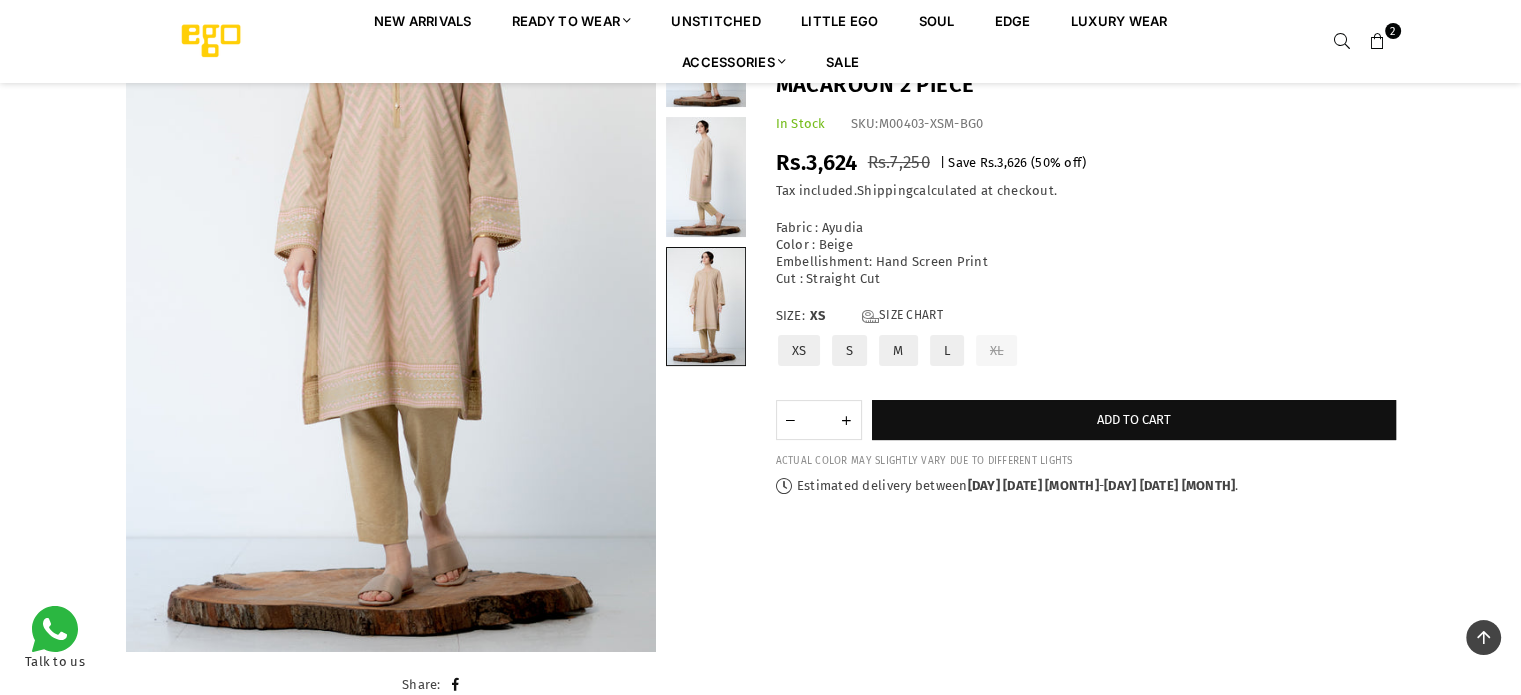 scroll, scrollTop: 284, scrollLeft: 0, axis: vertical 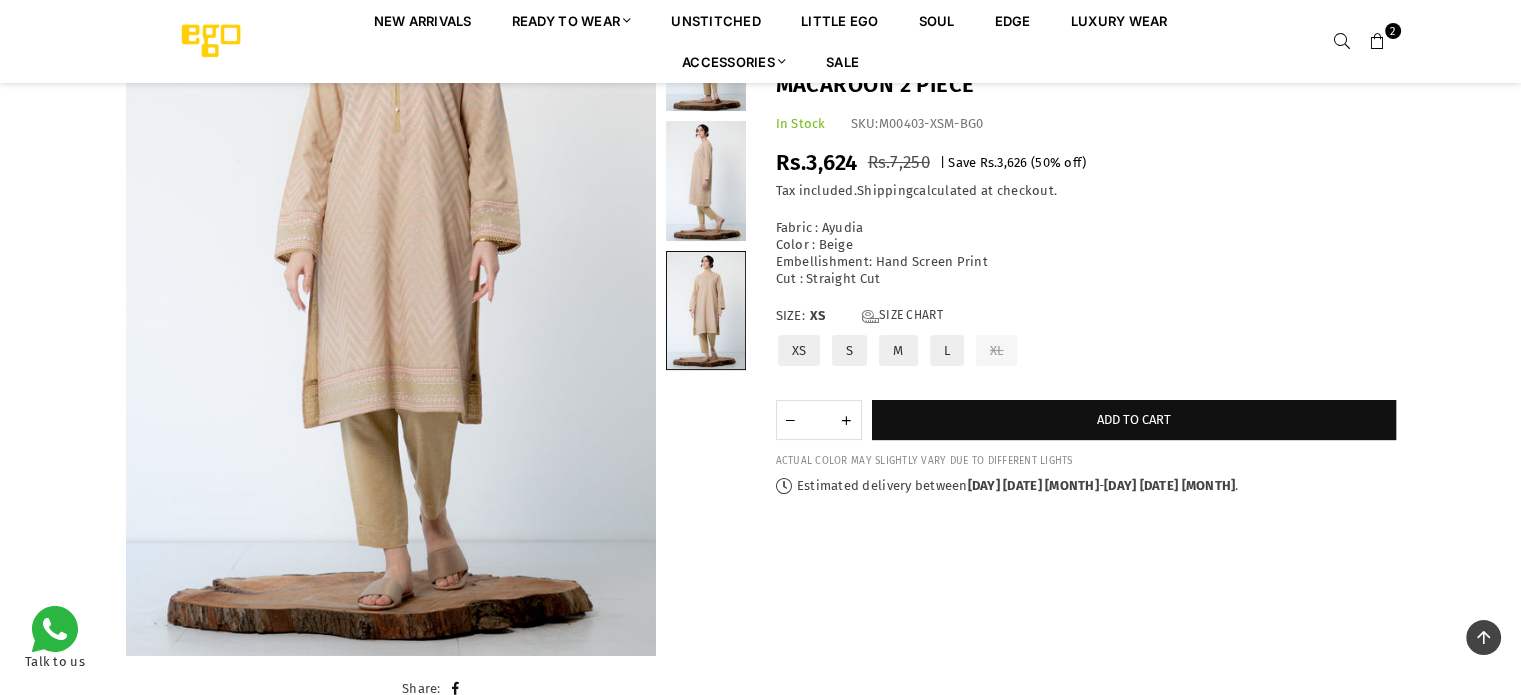 click on "L" at bounding box center [947, 350] 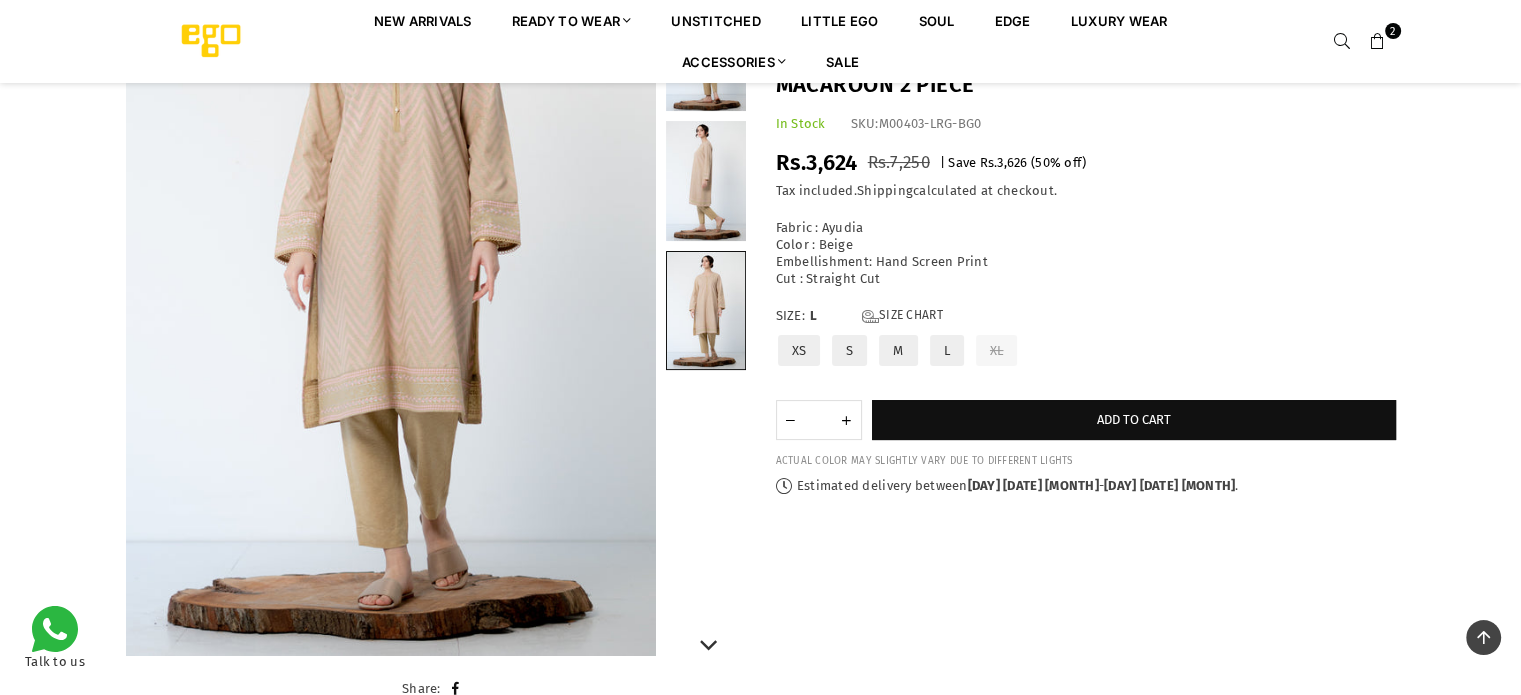 click at bounding box center [706, 181] 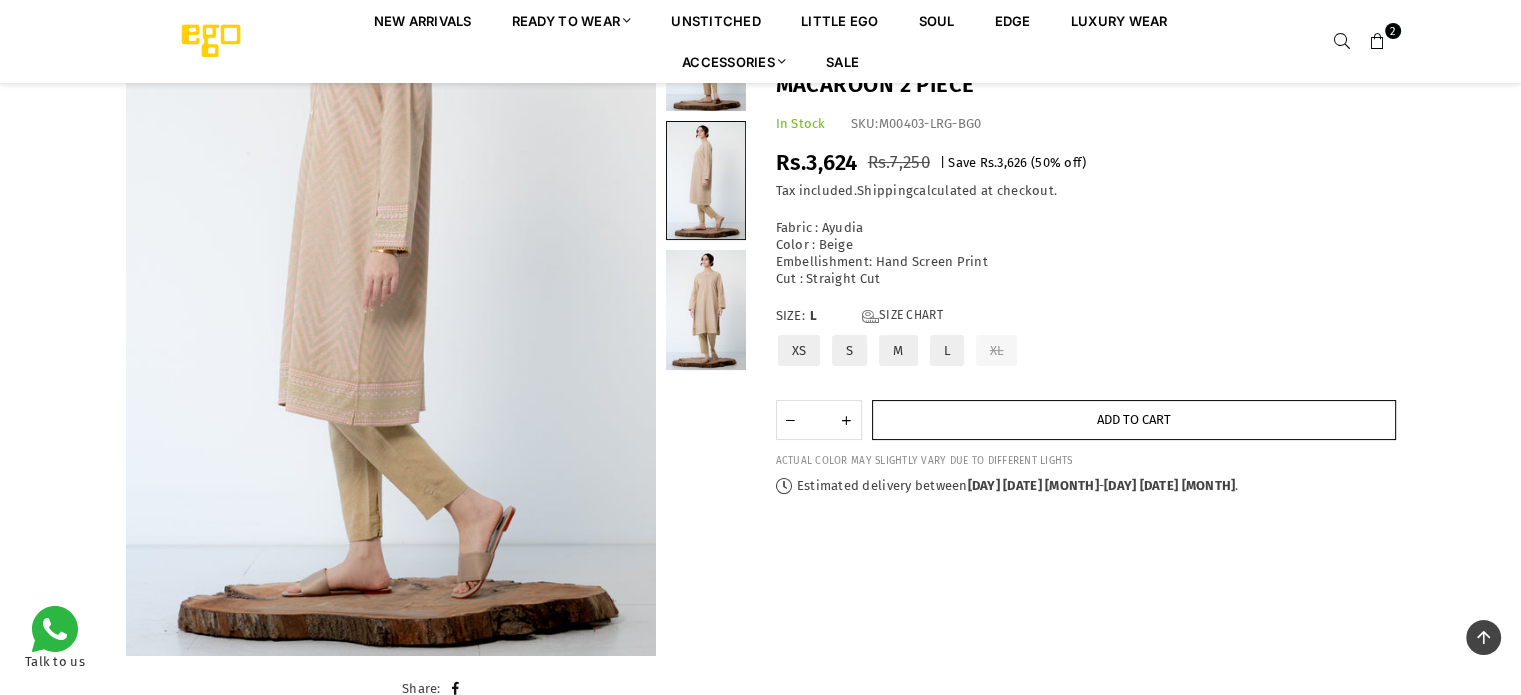 click on "Add to cart" at bounding box center (1134, 420) 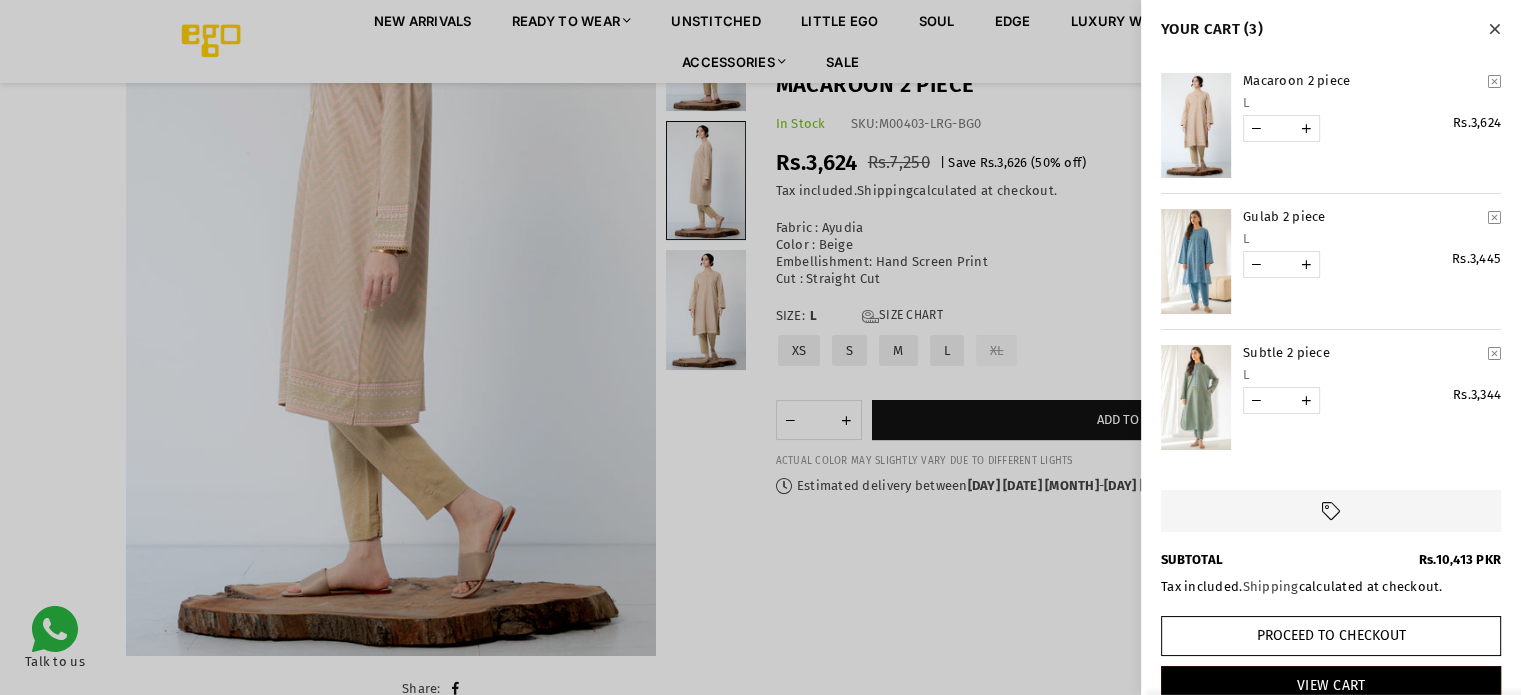 click at bounding box center [1494, 81] 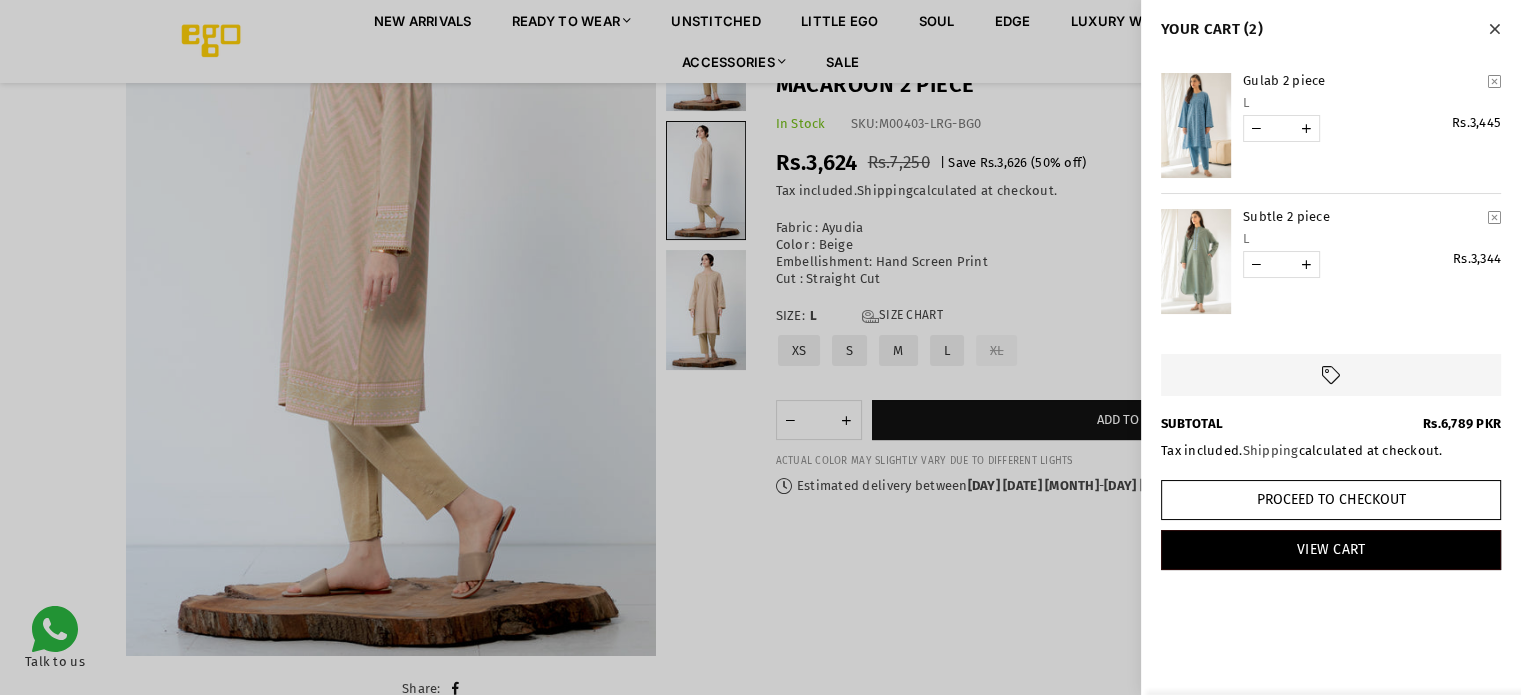 click at bounding box center [1494, 29] 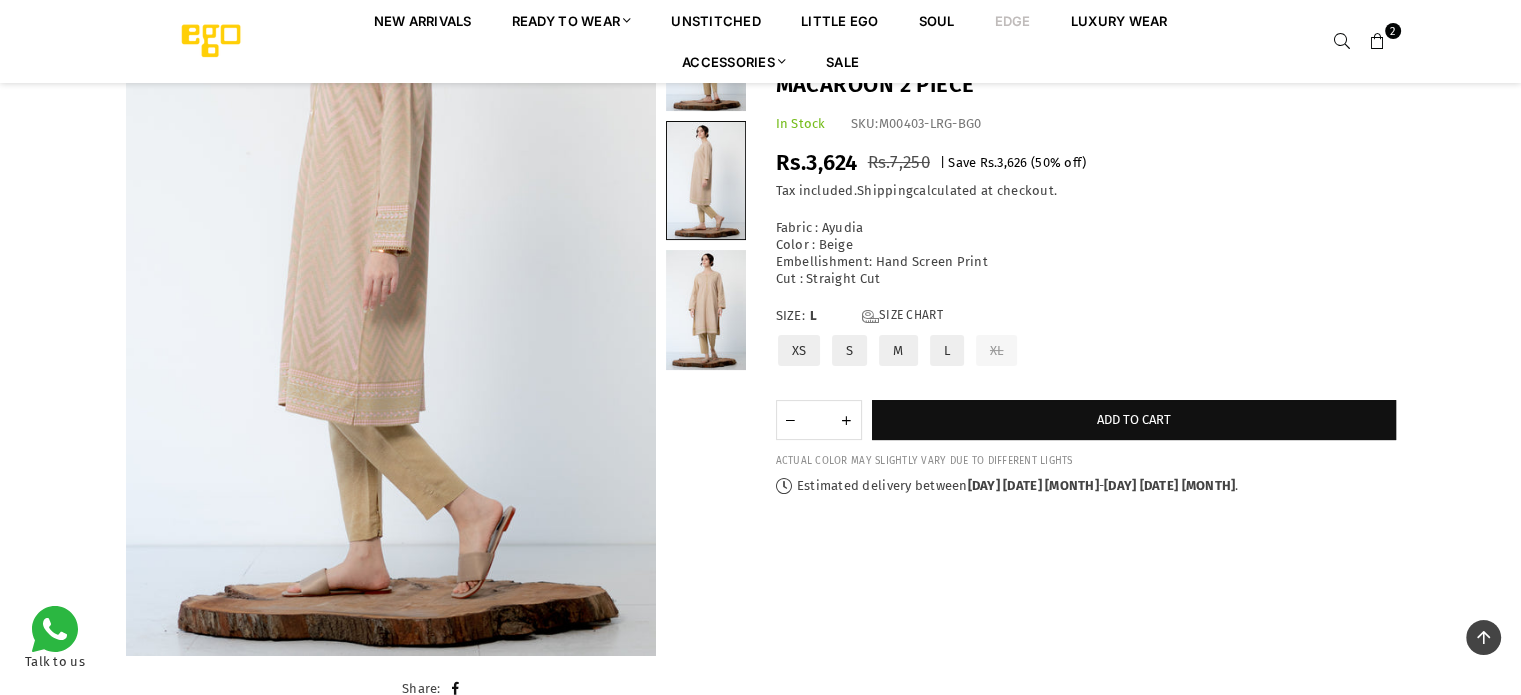 click on "EDGE" at bounding box center [1013, 20] 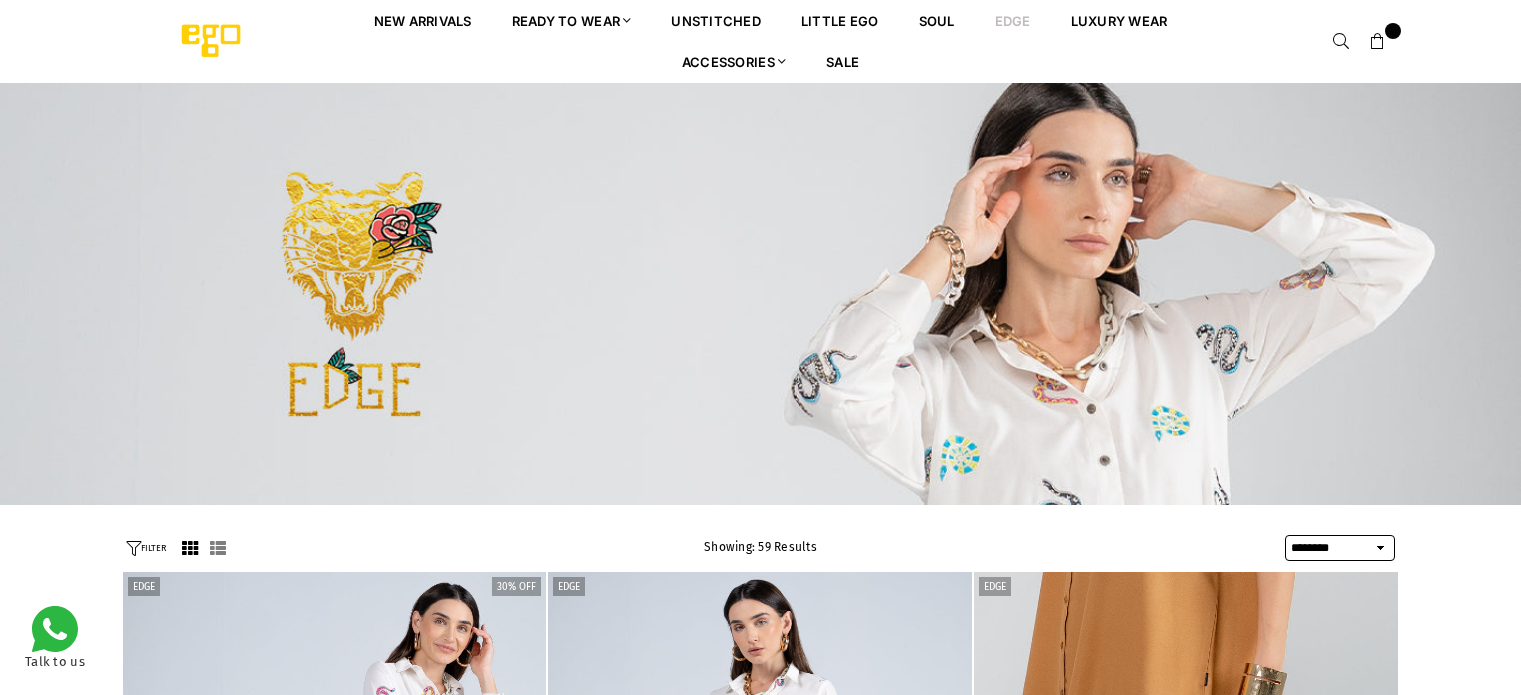 scroll, scrollTop: 0, scrollLeft: 0, axis: both 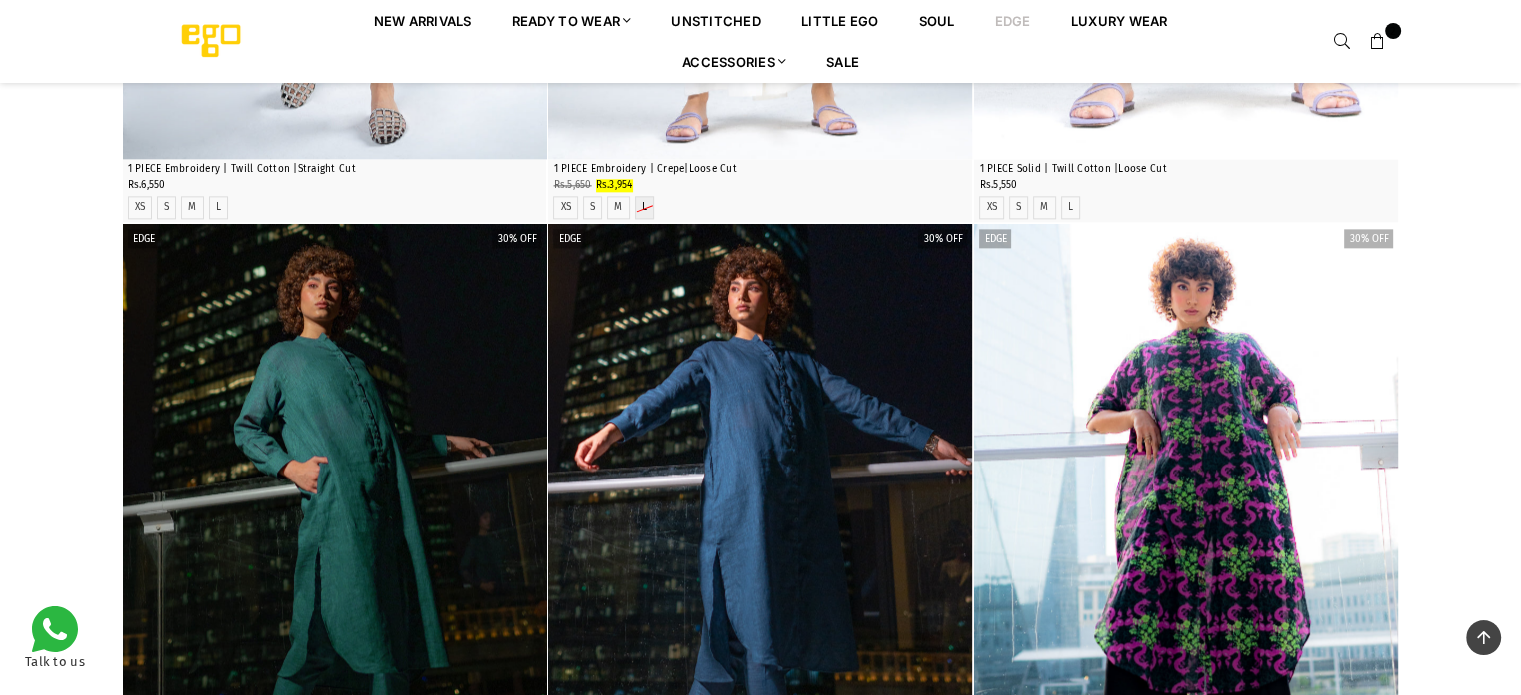 drag, startPoint x: 1535, startPoint y: 161, endPoint x: 1535, endPoint y: 474, distance: 313 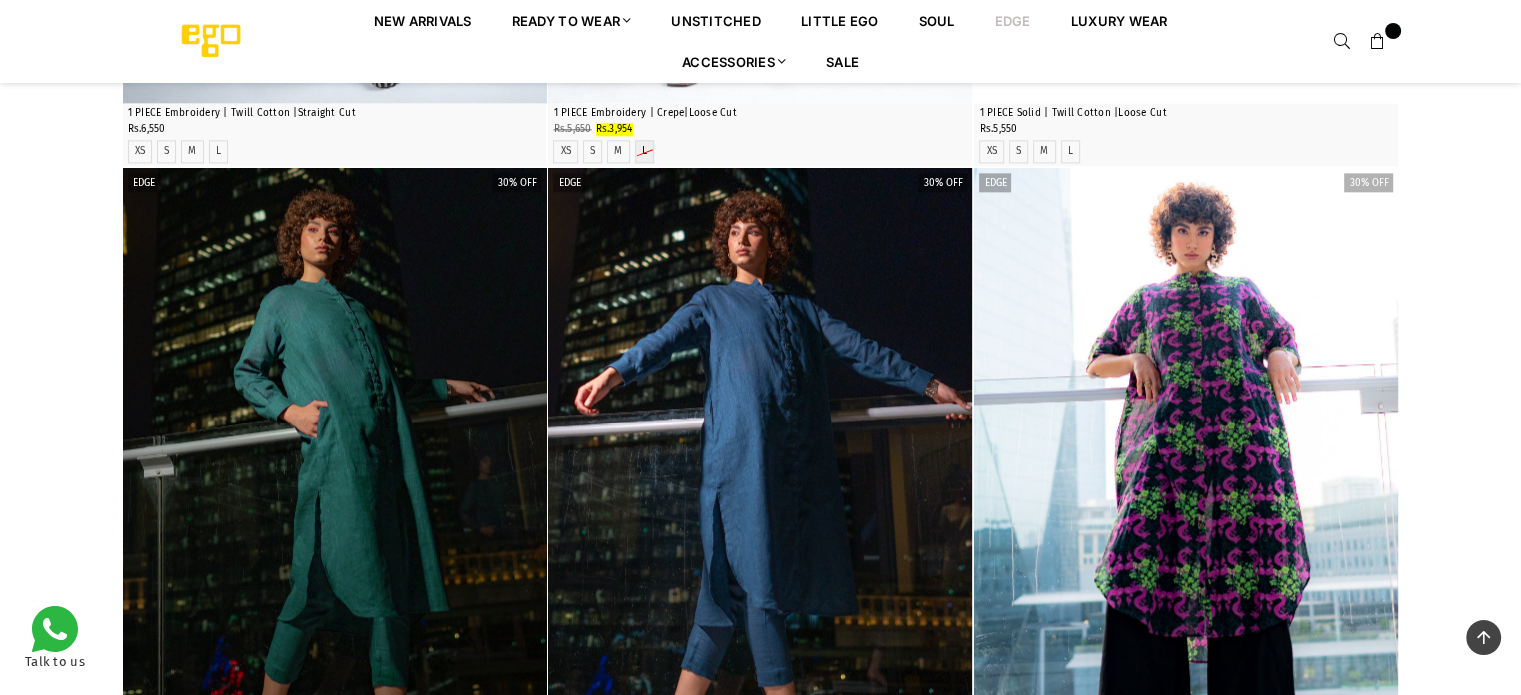 scroll, scrollTop: 3138, scrollLeft: 0, axis: vertical 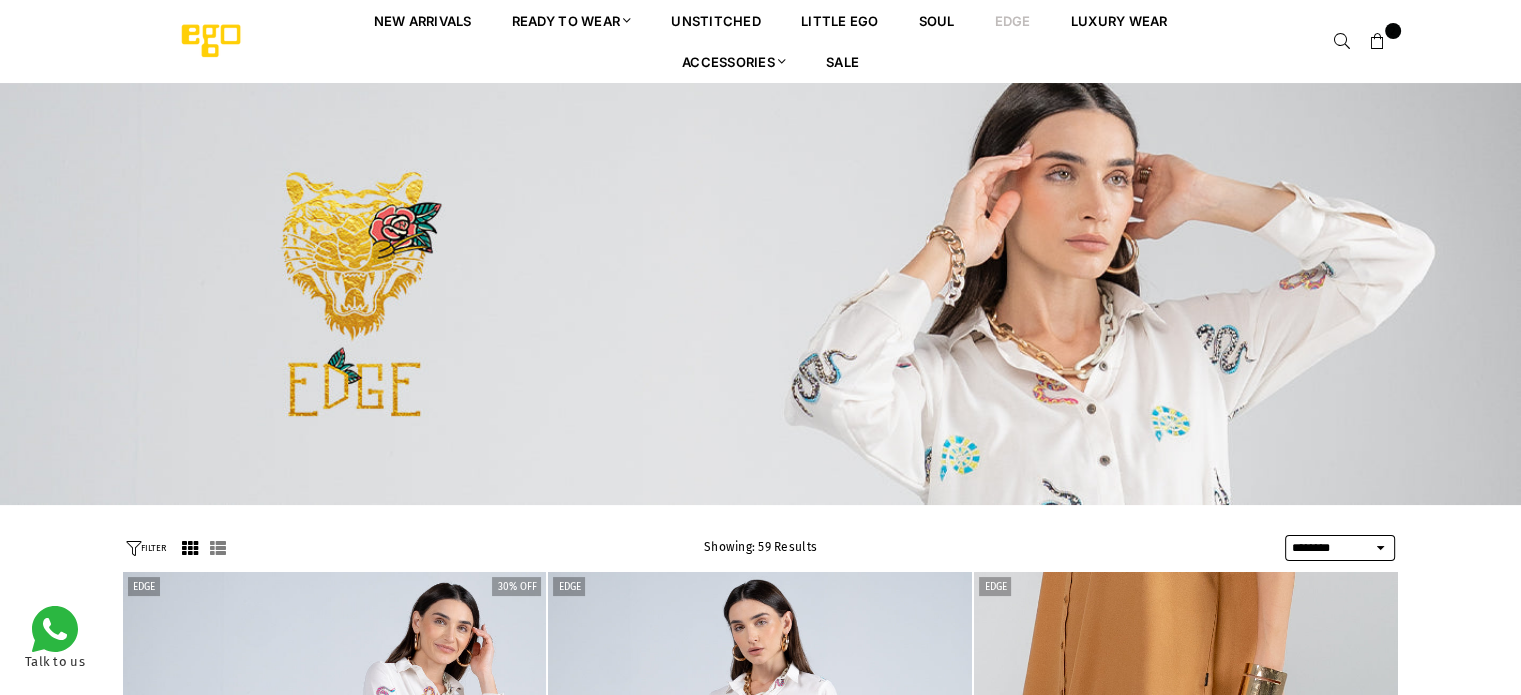 click on "**********" at bounding box center (1340, 548) 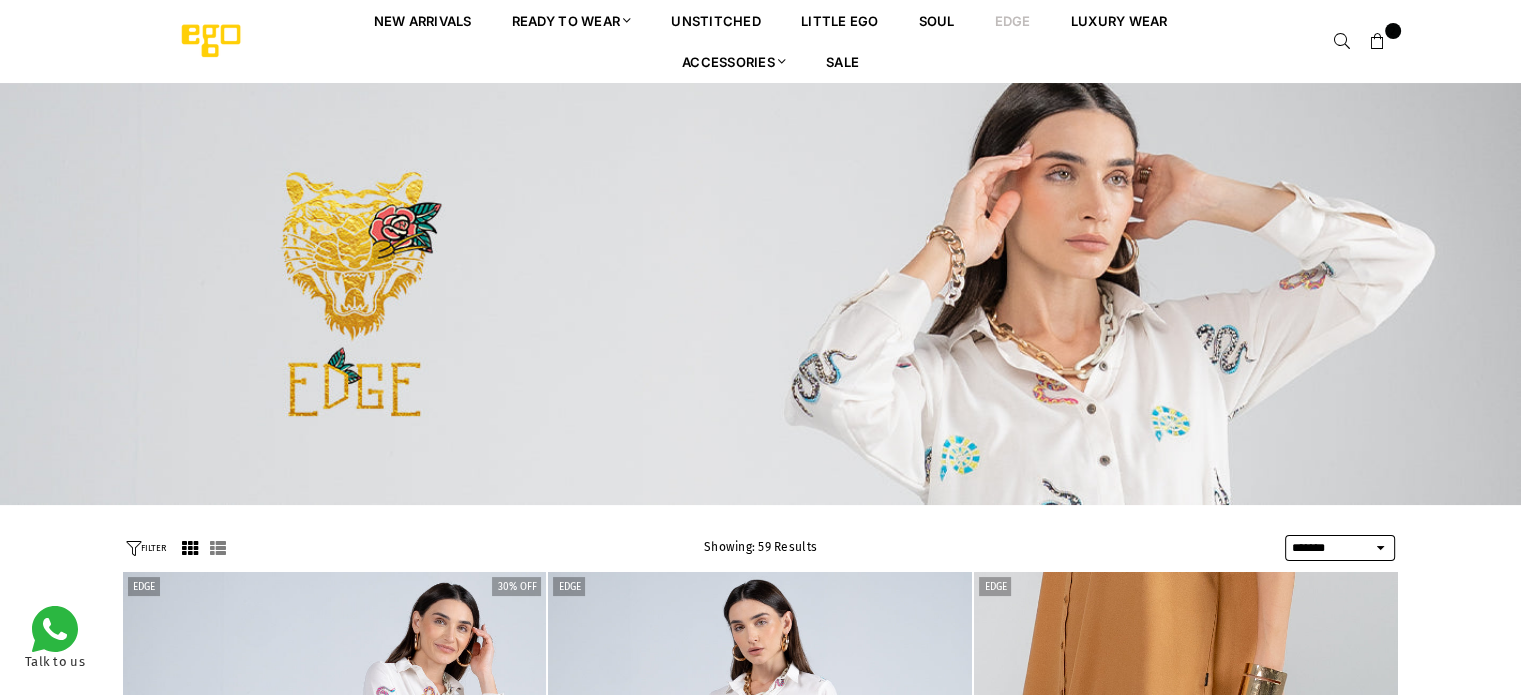 click on "**********" at bounding box center (1340, 548) 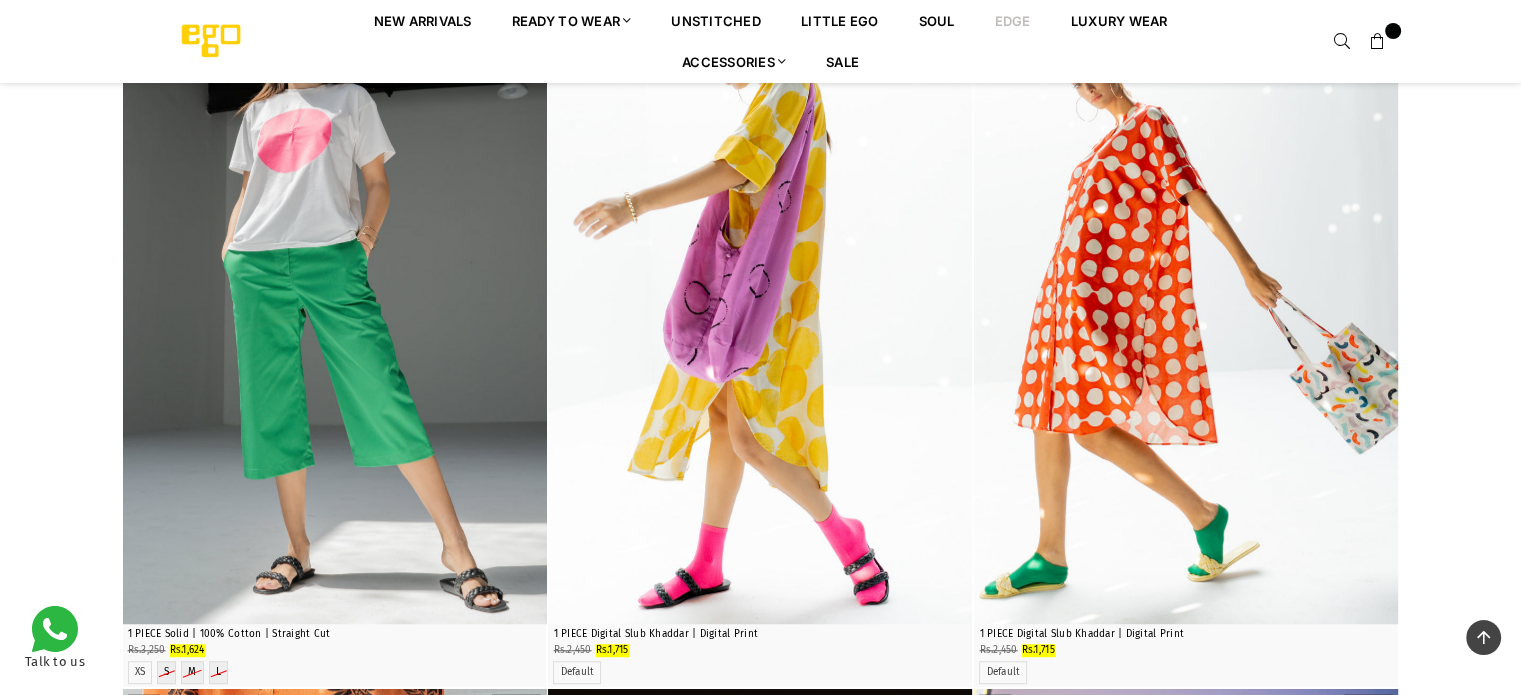 scroll, scrollTop: 1317, scrollLeft: 0, axis: vertical 